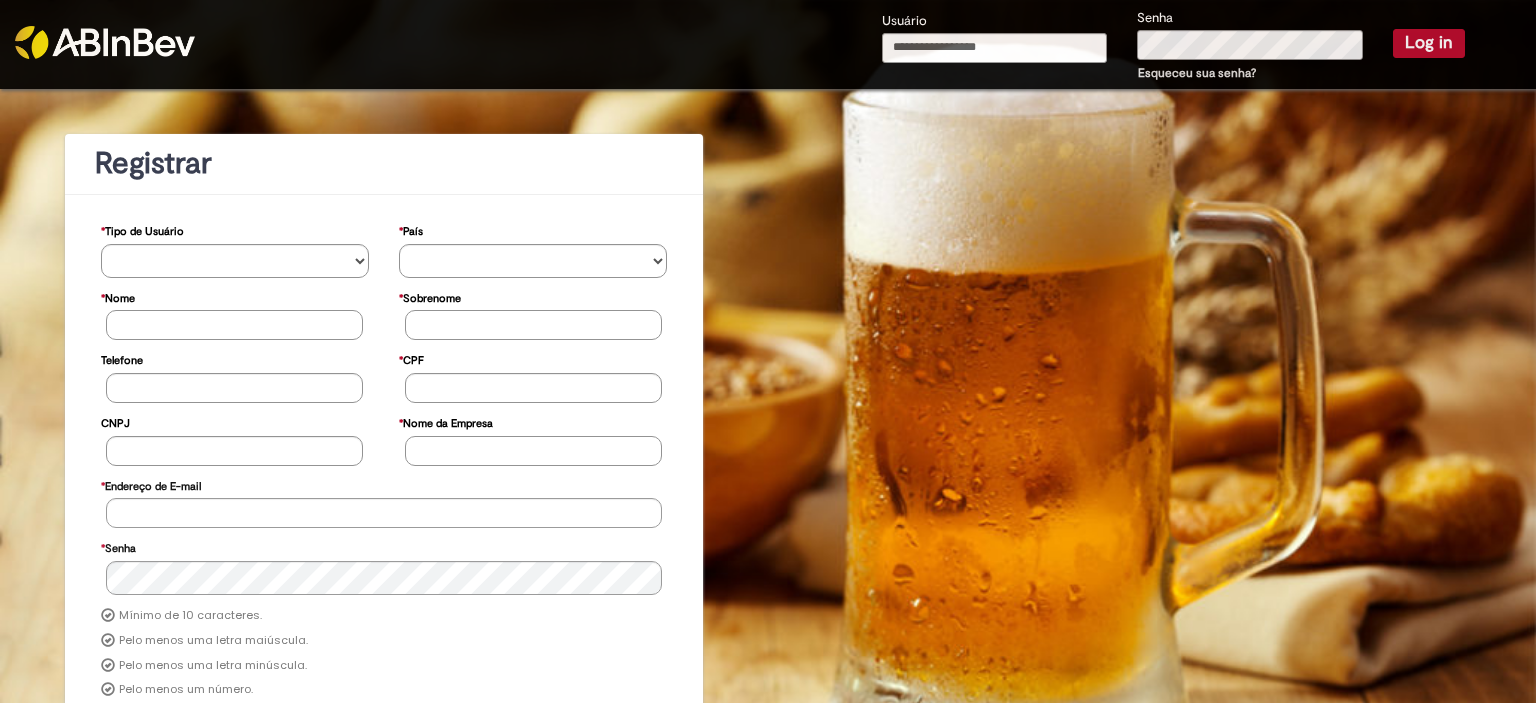 scroll, scrollTop: 0, scrollLeft: 0, axis: both 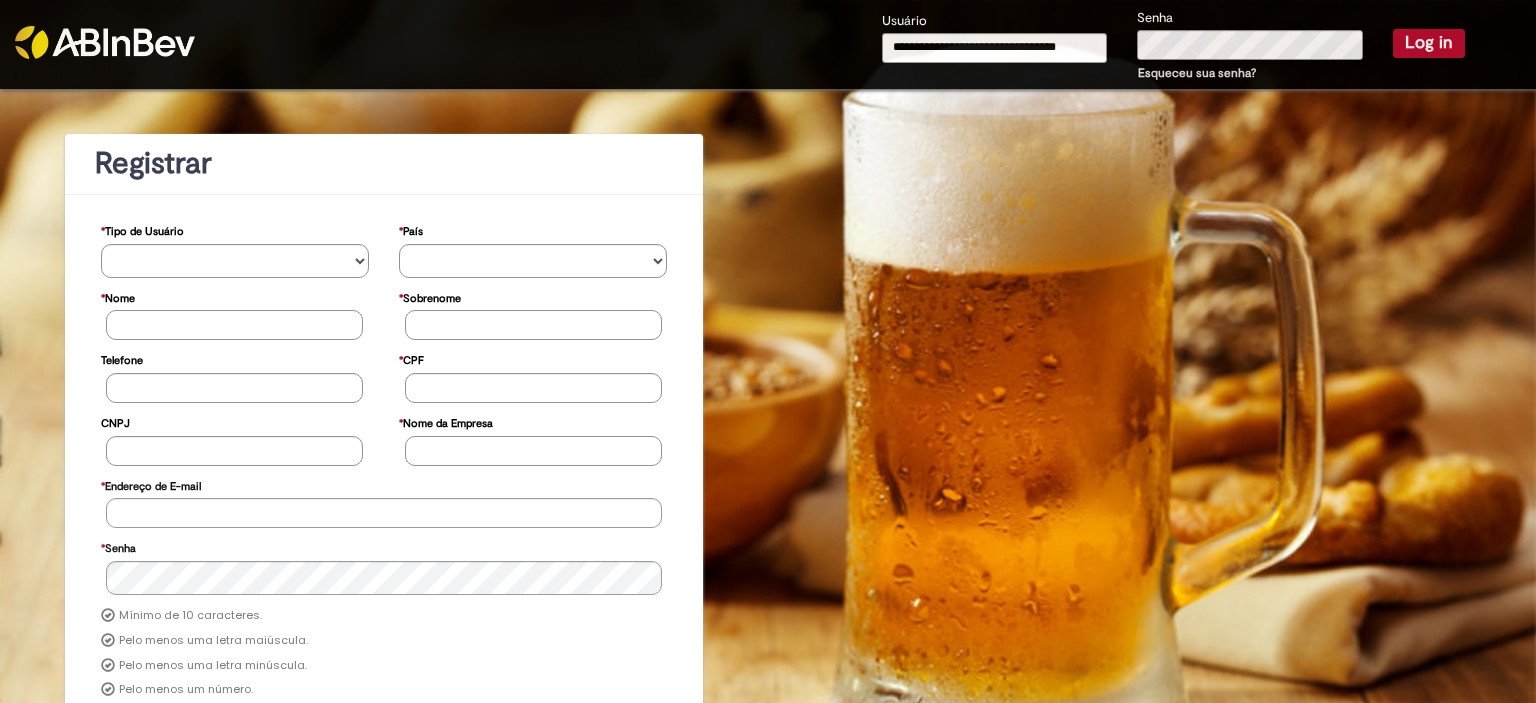 type on "**********" 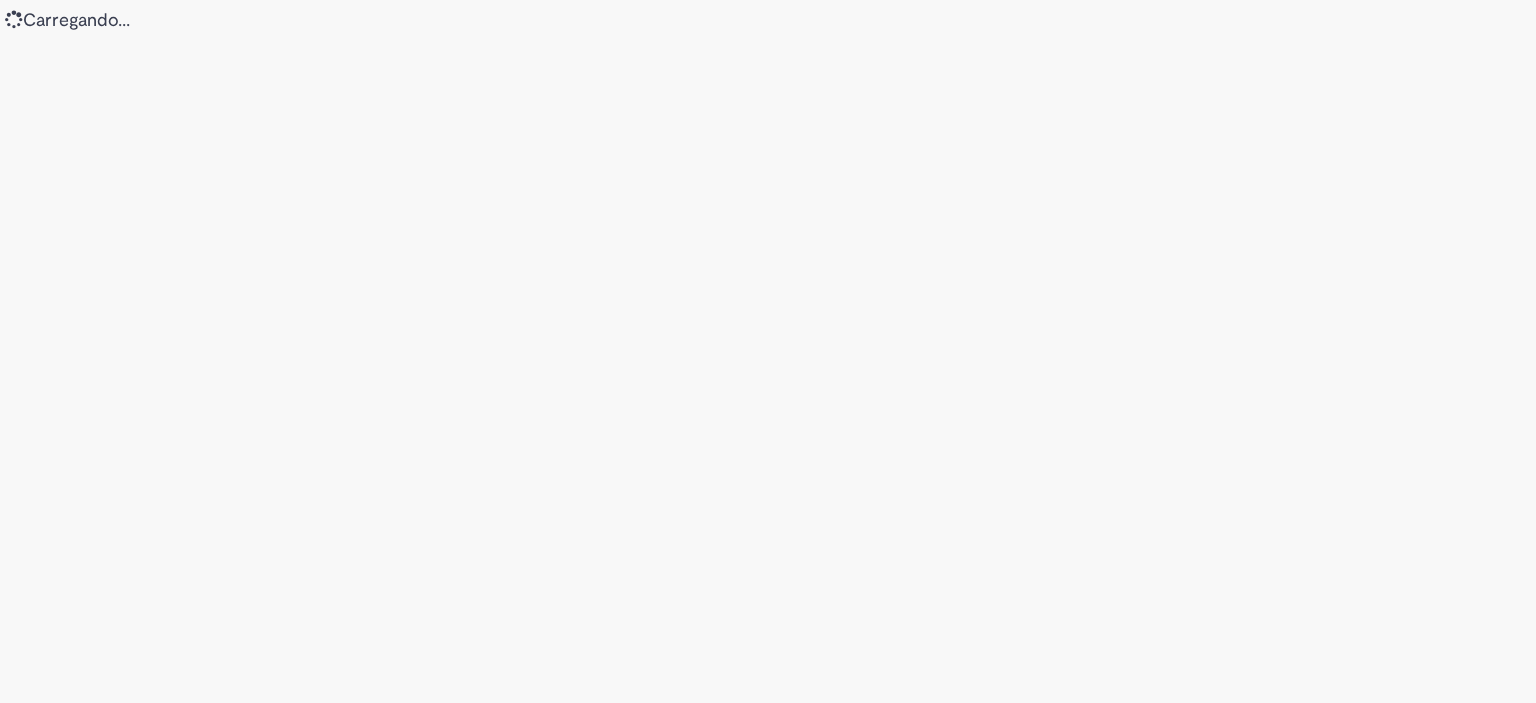 scroll, scrollTop: 0, scrollLeft: 0, axis: both 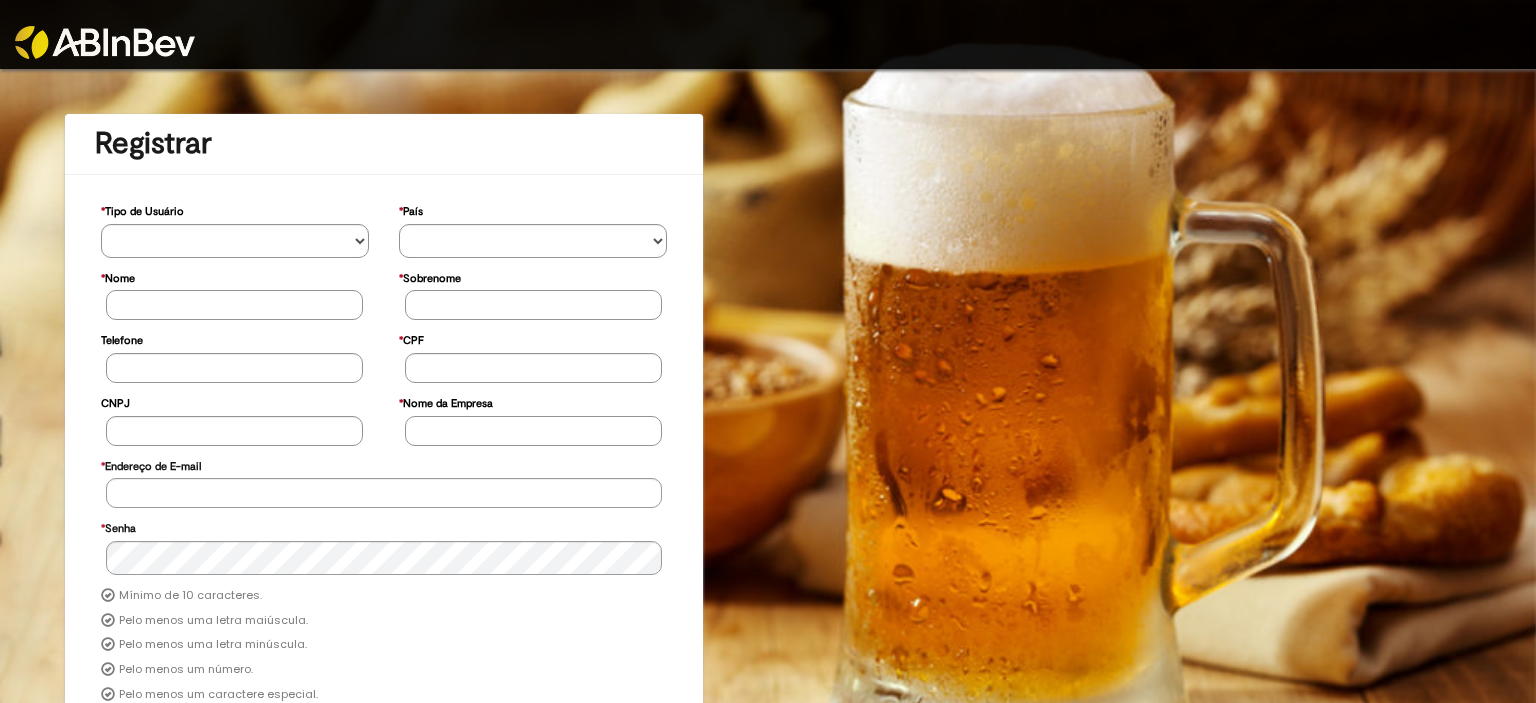 click at bounding box center [105, 42] 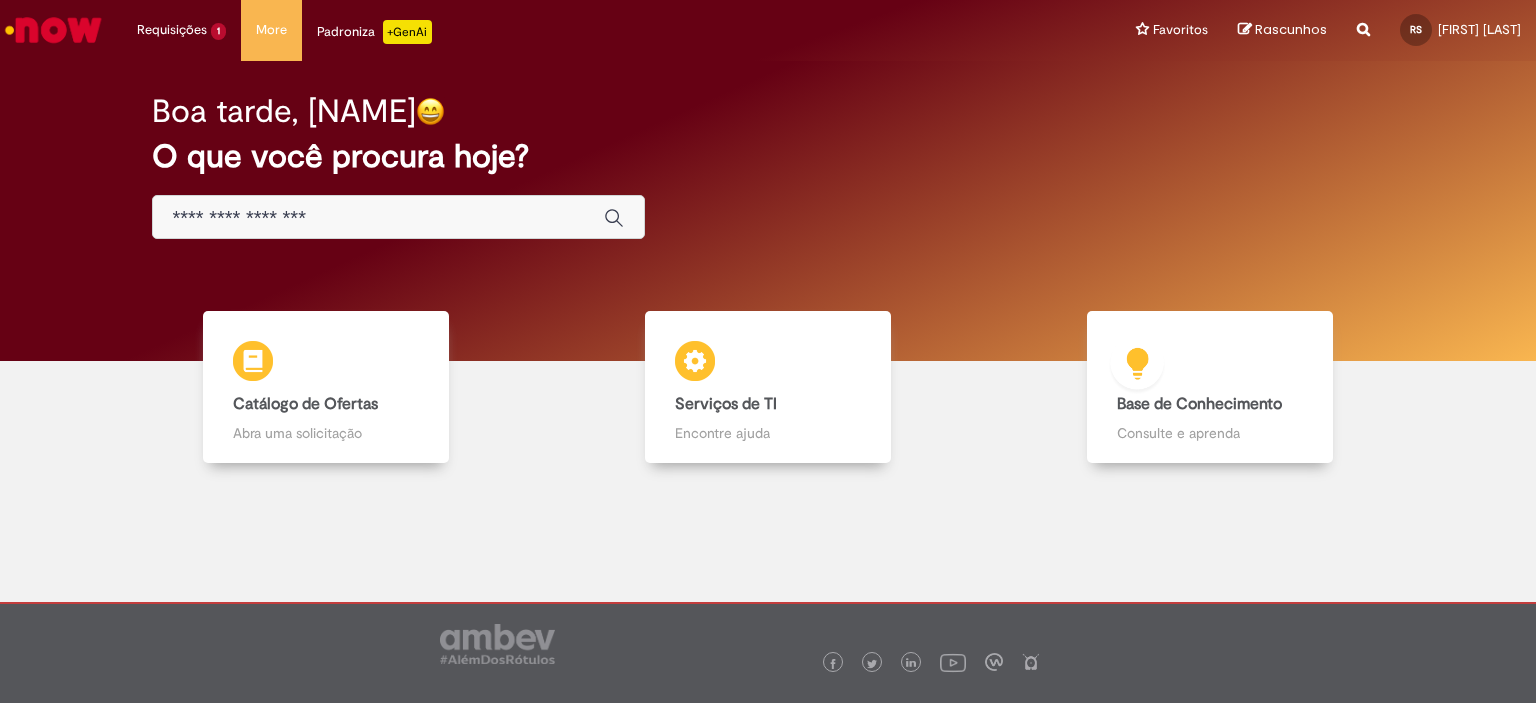 scroll, scrollTop: 0, scrollLeft: 0, axis: both 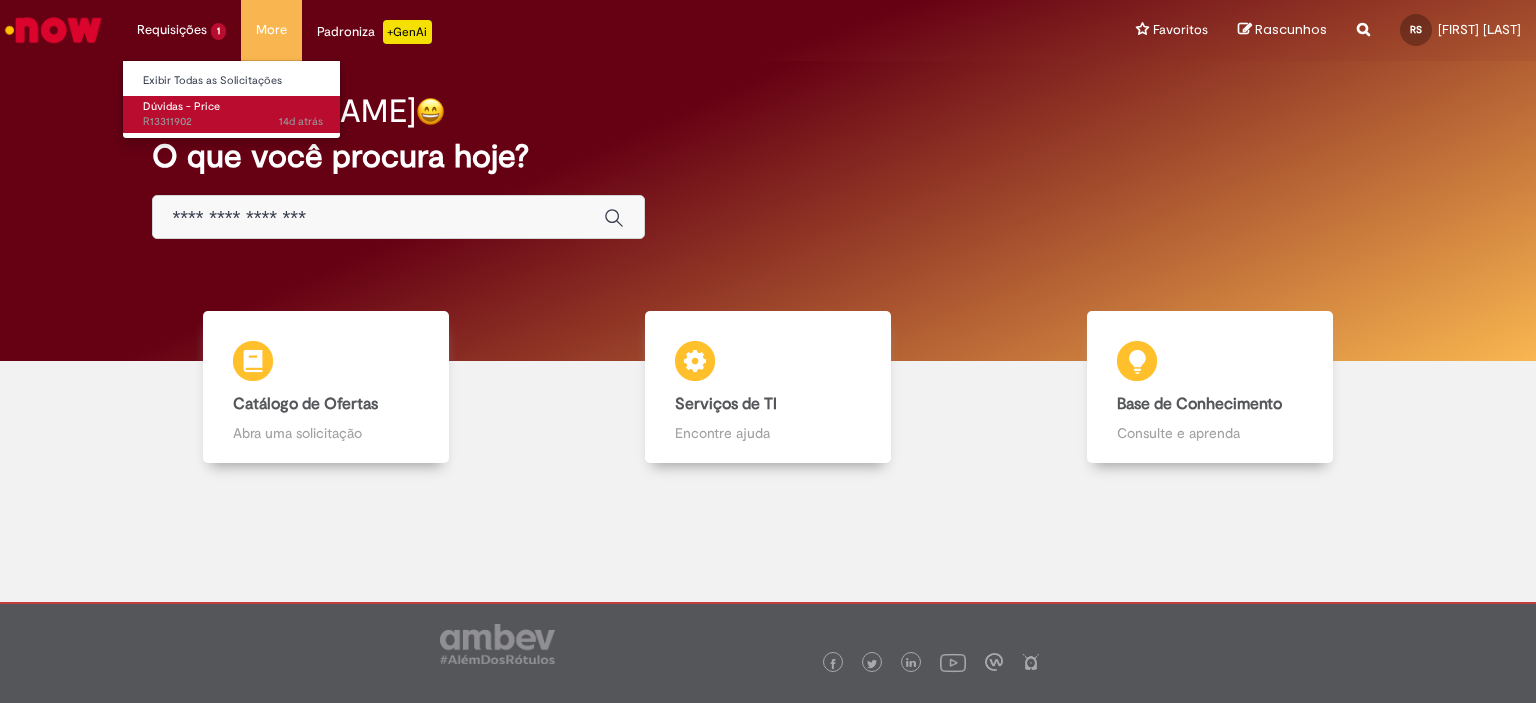 click on "14d atrás 14 dias atrás  R13311902" at bounding box center [233, 122] 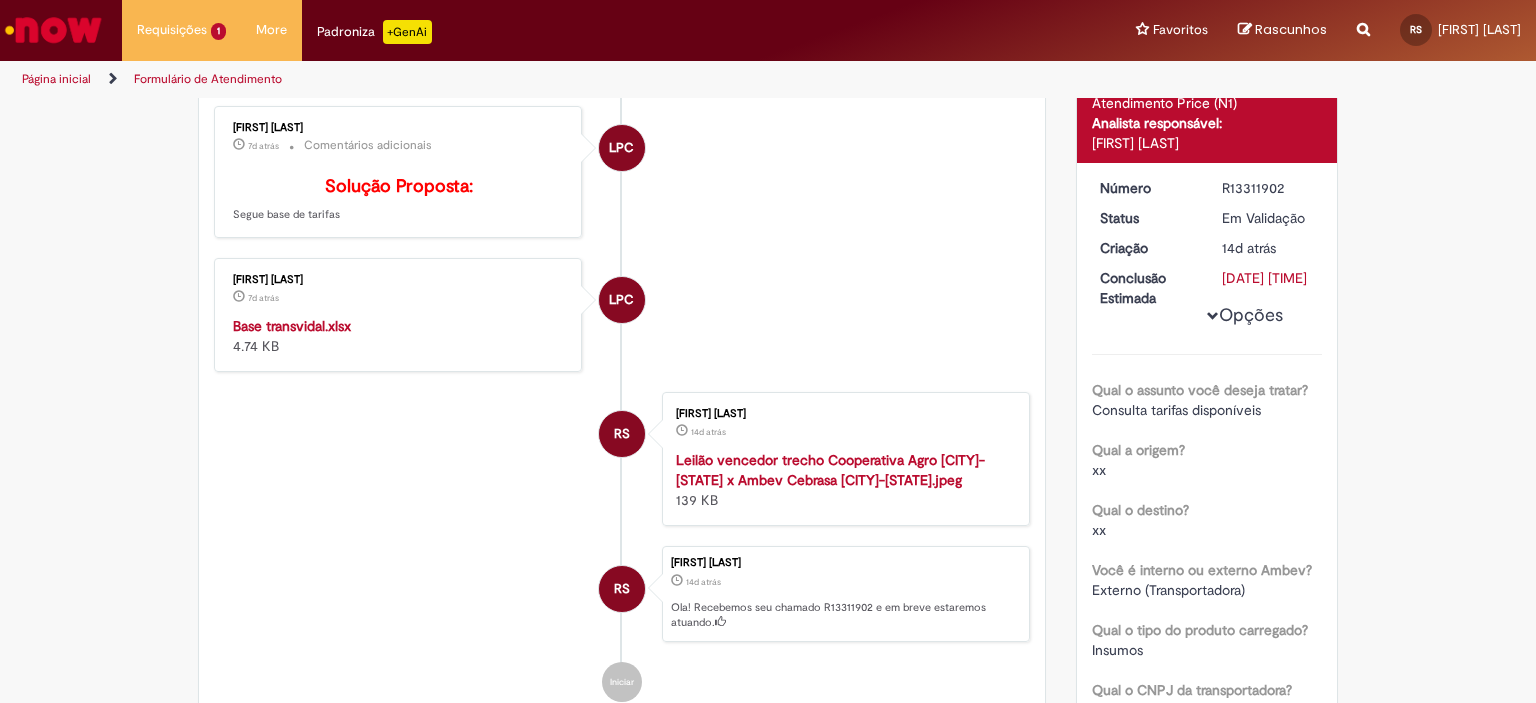 scroll, scrollTop: 184, scrollLeft: 0, axis: vertical 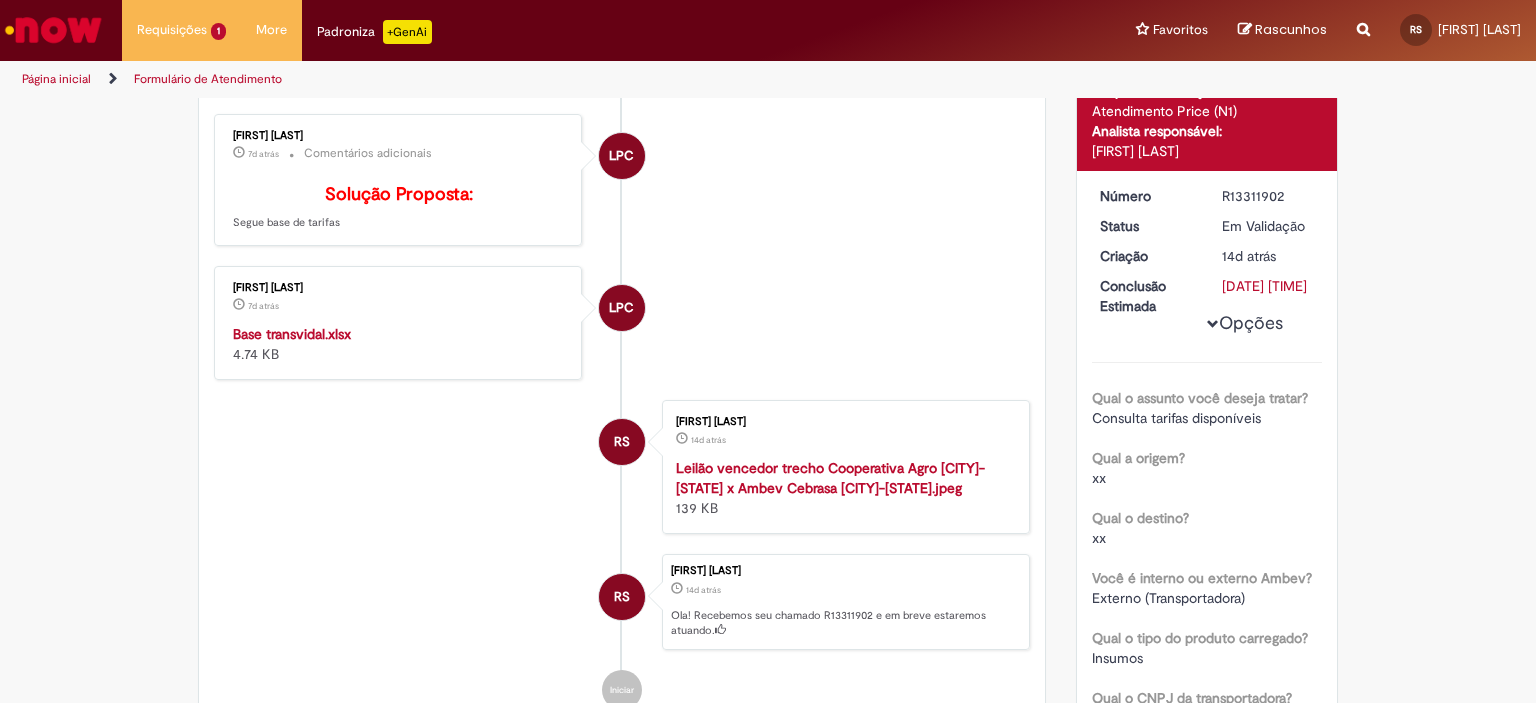 click on "Base transvidal.xlsx" at bounding box center [292, 334] 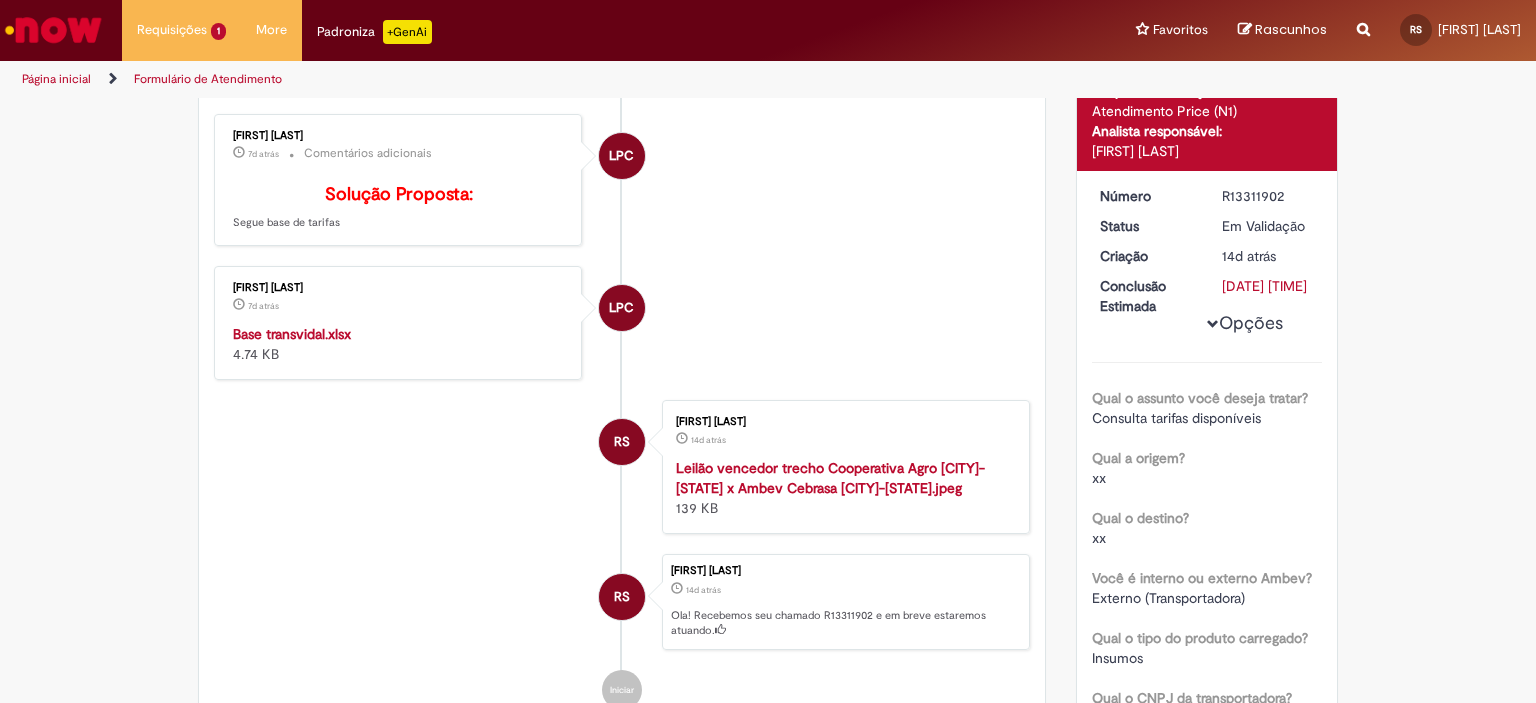 click on "Base transvidal.xlsx" at bounding box center [292, 334] 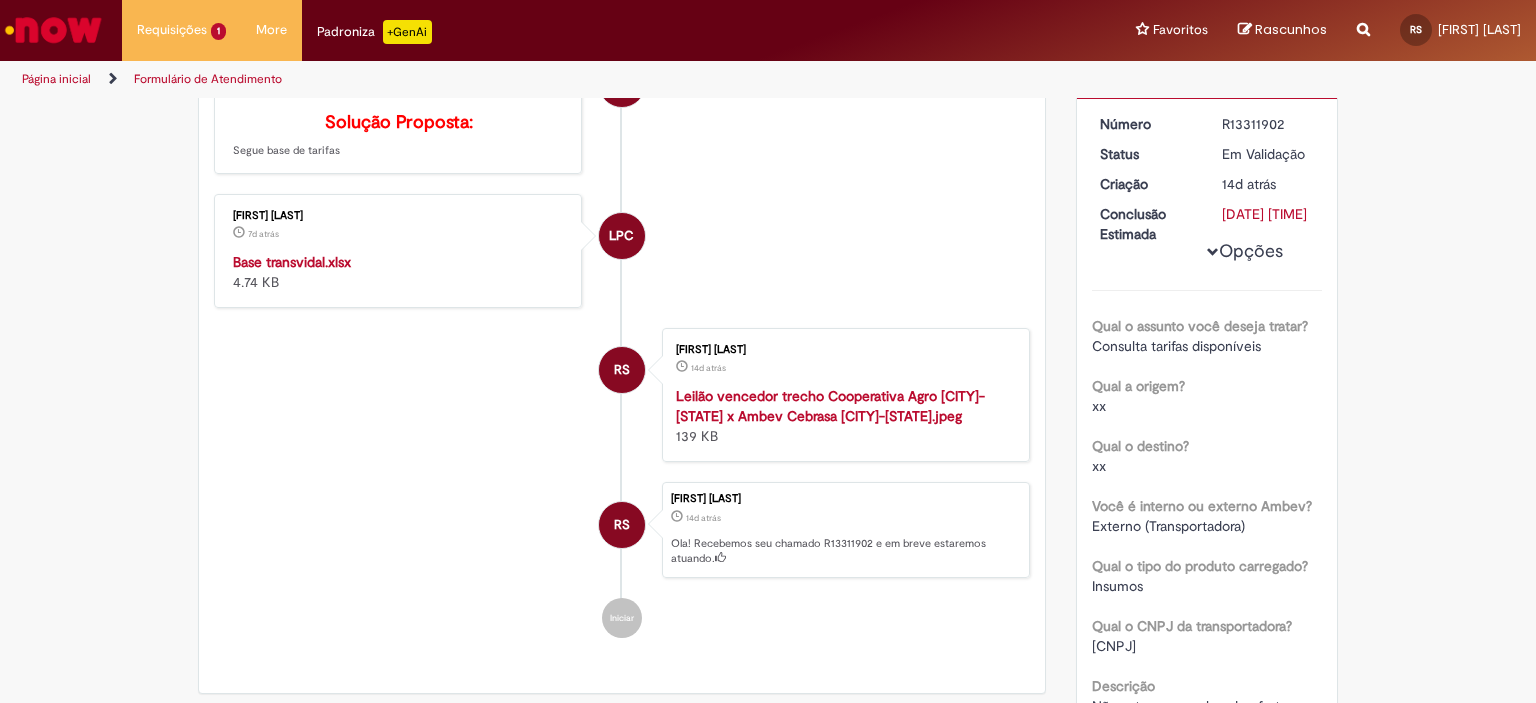 scroll, scrollTop: 207, scrollLeft: 0, axis: vertical 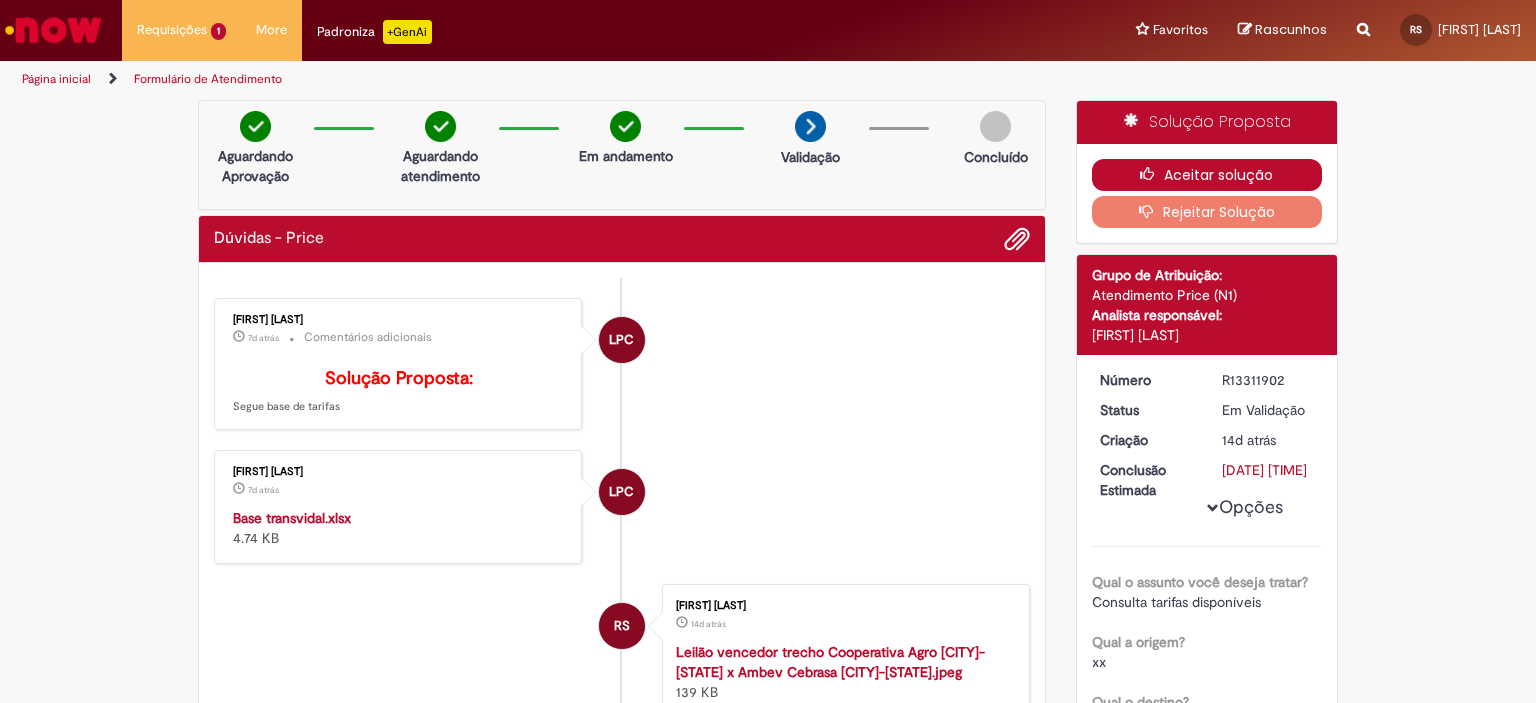 click on "Aceitar solução" at bounding box center [1207, 175] 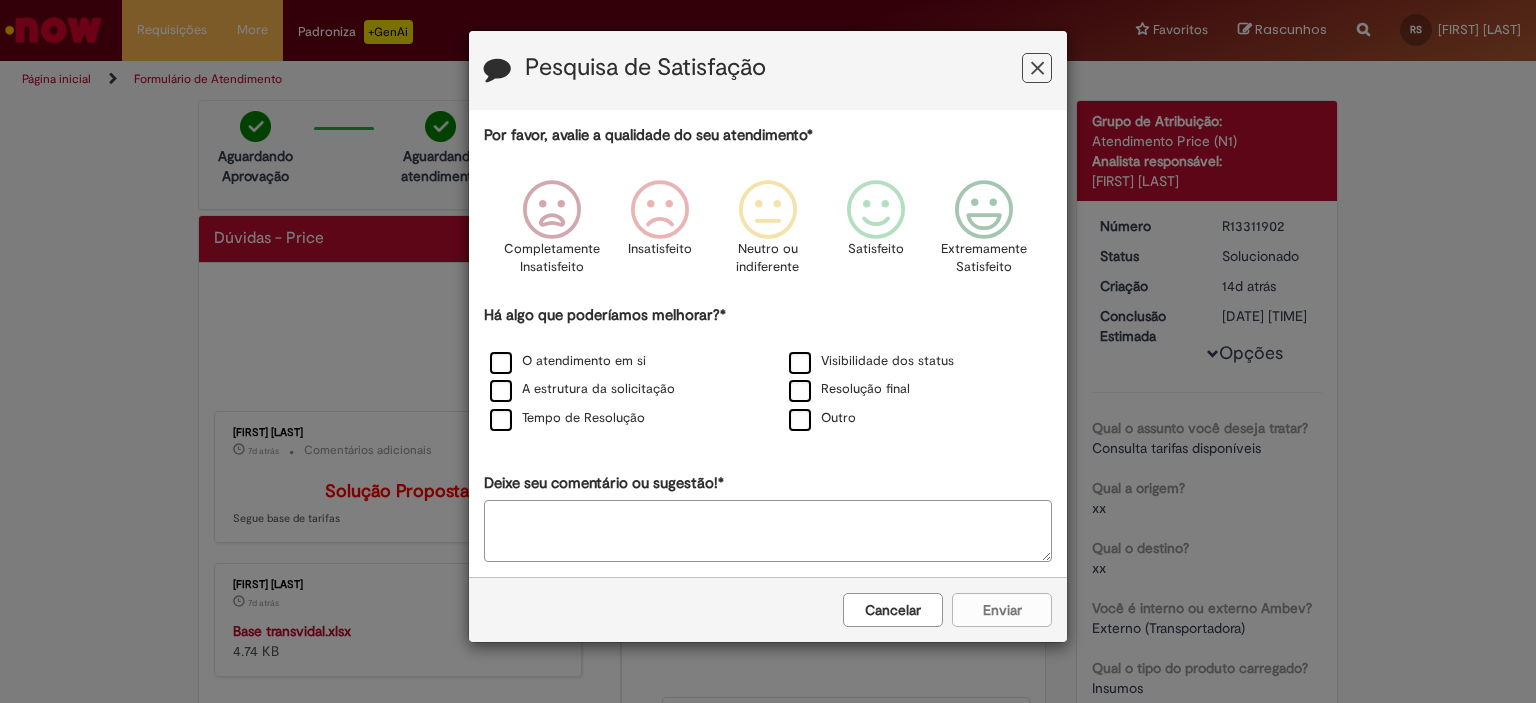 click on "Cancelar" at bounding box center (893, 610) 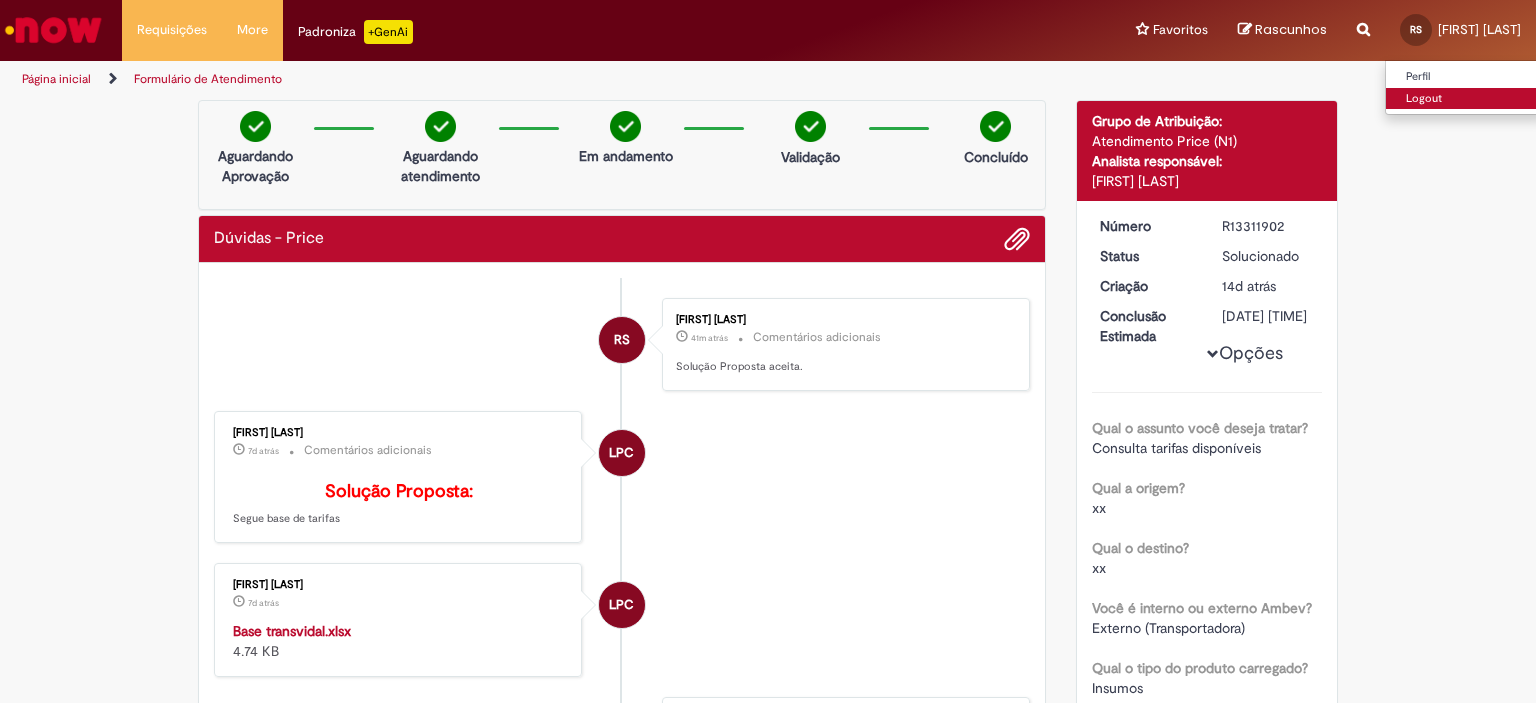 click on "Logout" at bounding box center [1465, 99] 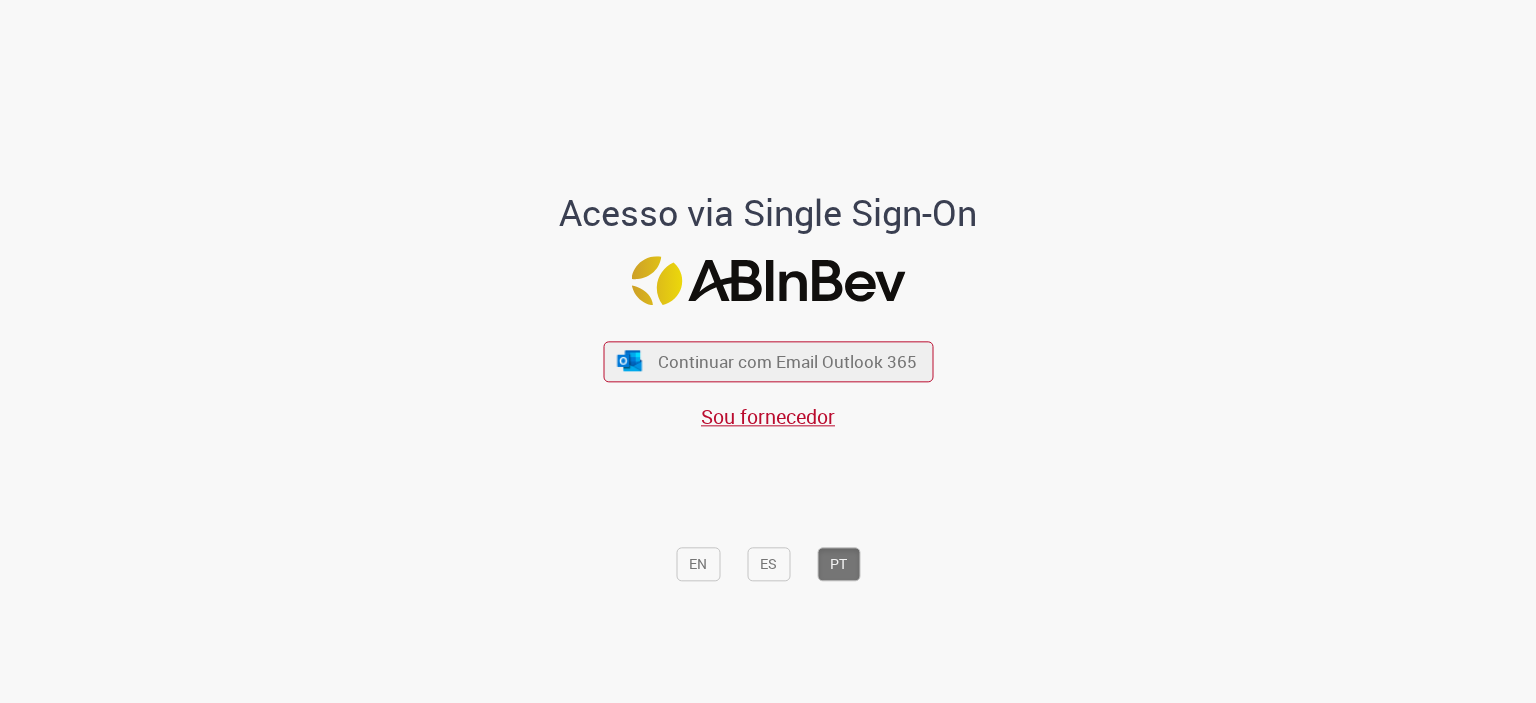 scroll, scrollTop: 0, scrollLeft: 0, axis: both 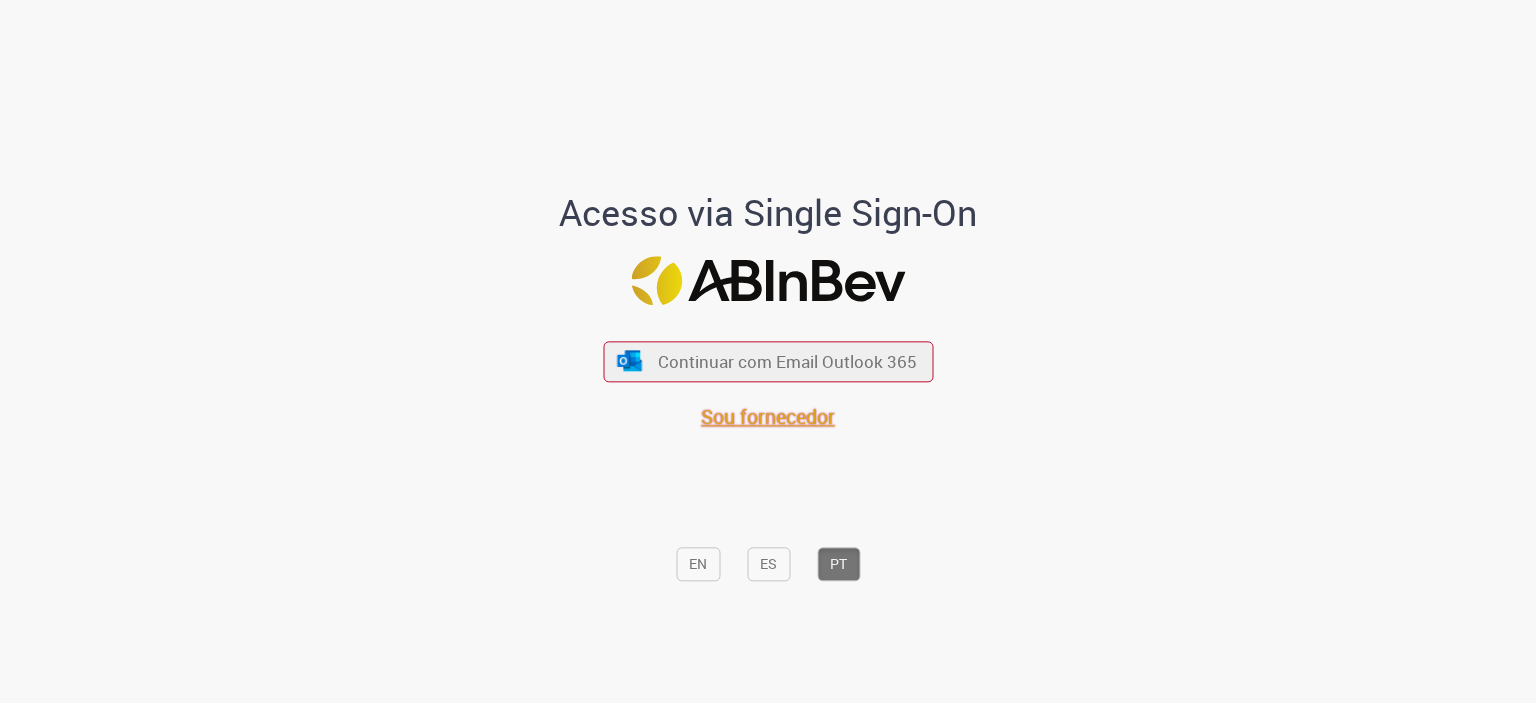 click on "Sou fornecedor" at bounding box center [768, 416] 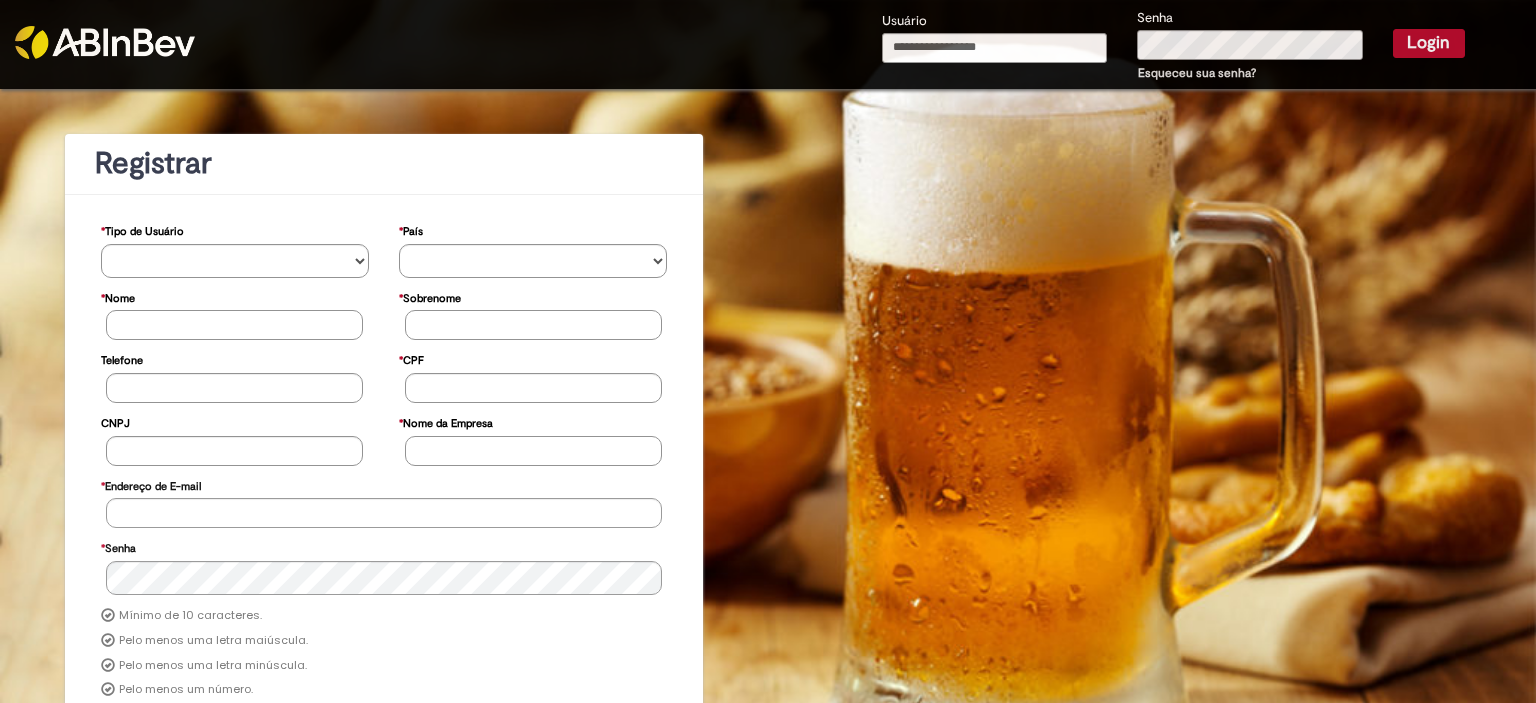 scroll, scrollTop: 0, scrollLeft: 0, axis: both 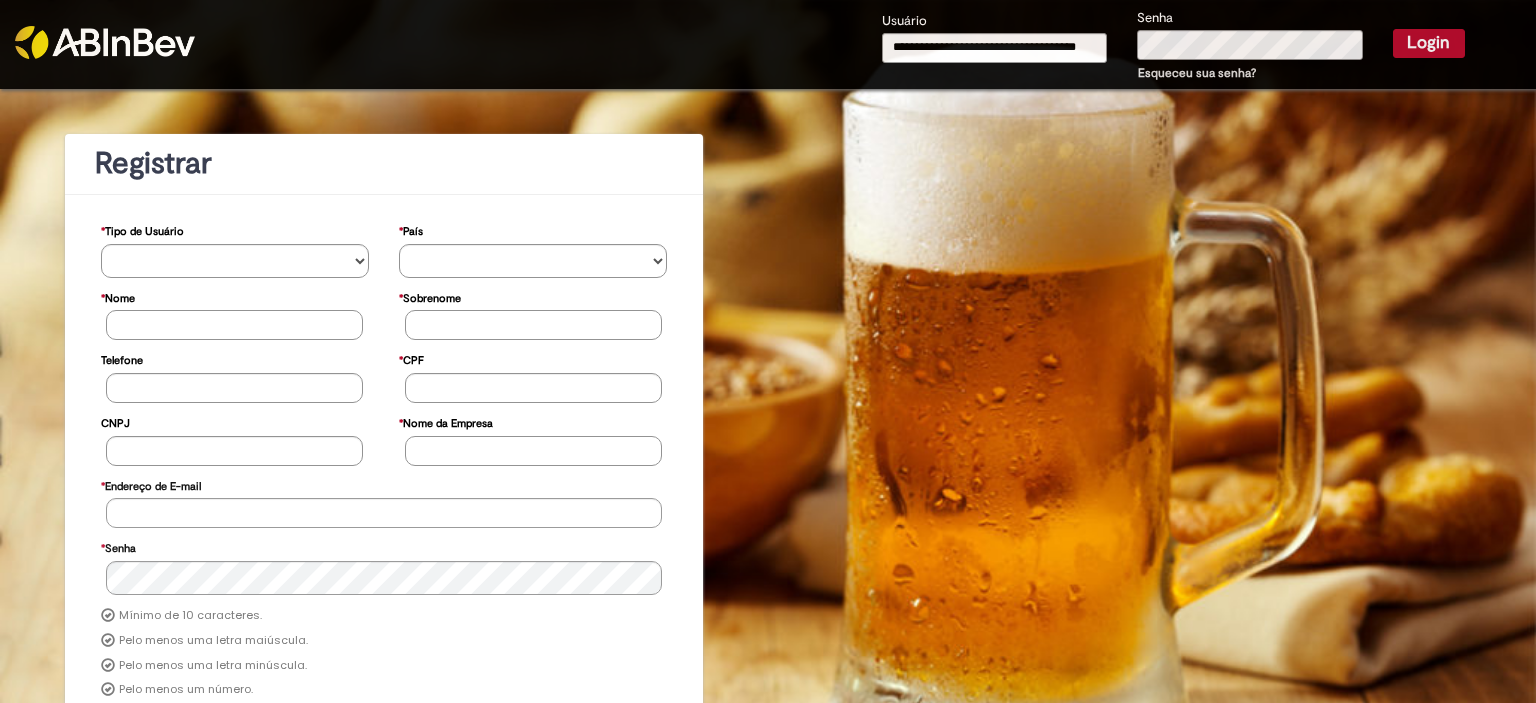 type on "**********" 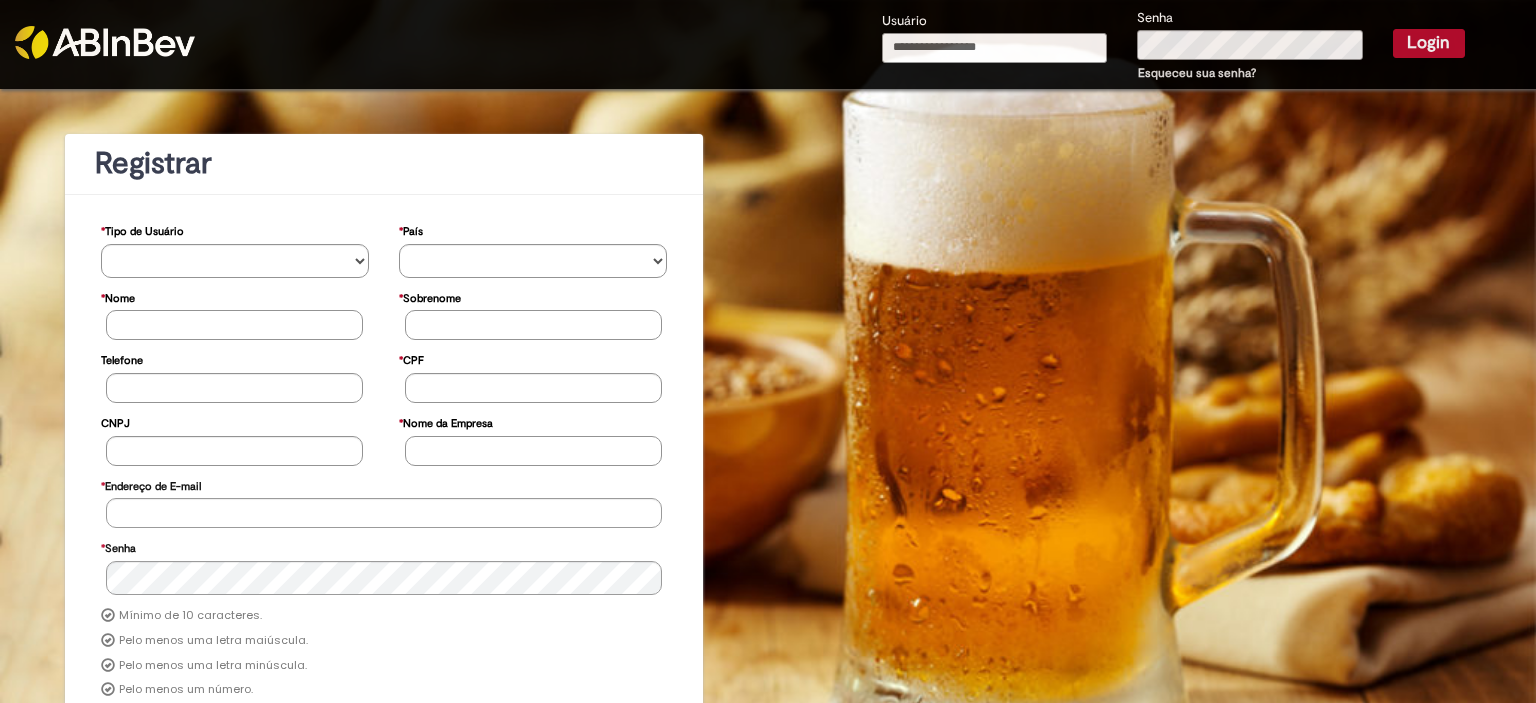 scroll, scrollTop: 0, scrollLeft: 0, axis: both 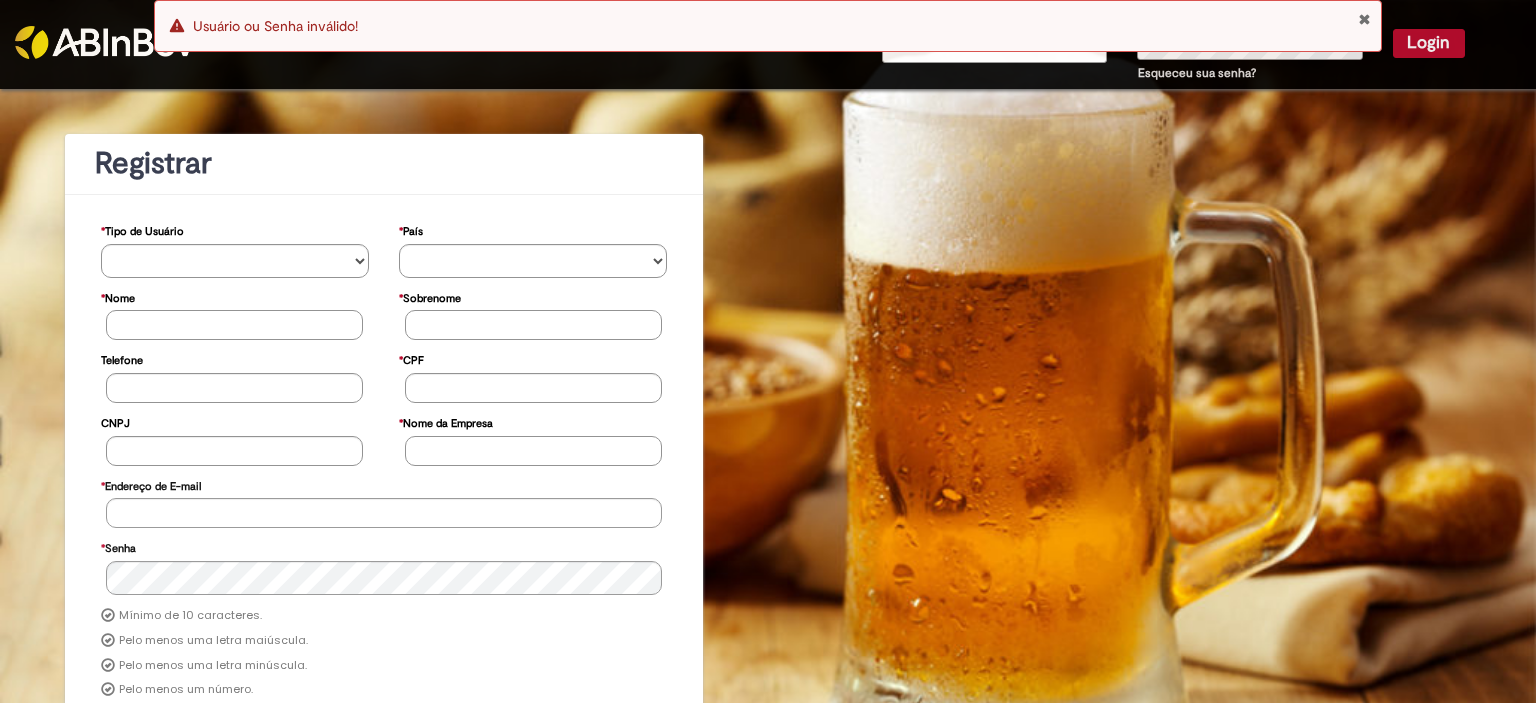 click on "Erro 			 Usuário ou Senha inválido!" at bounding box center [768, 26] 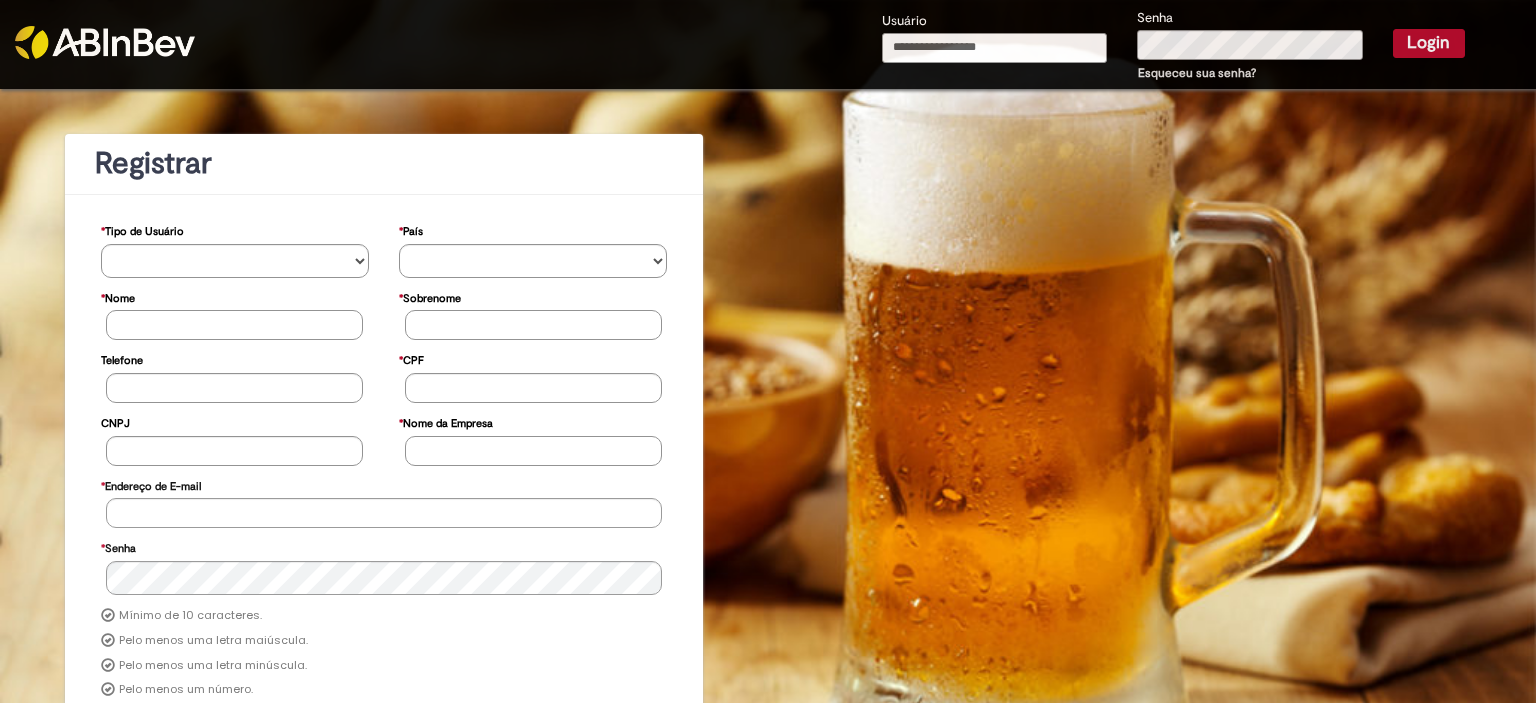 click on "Usuário" at bounding box center (995, 48) 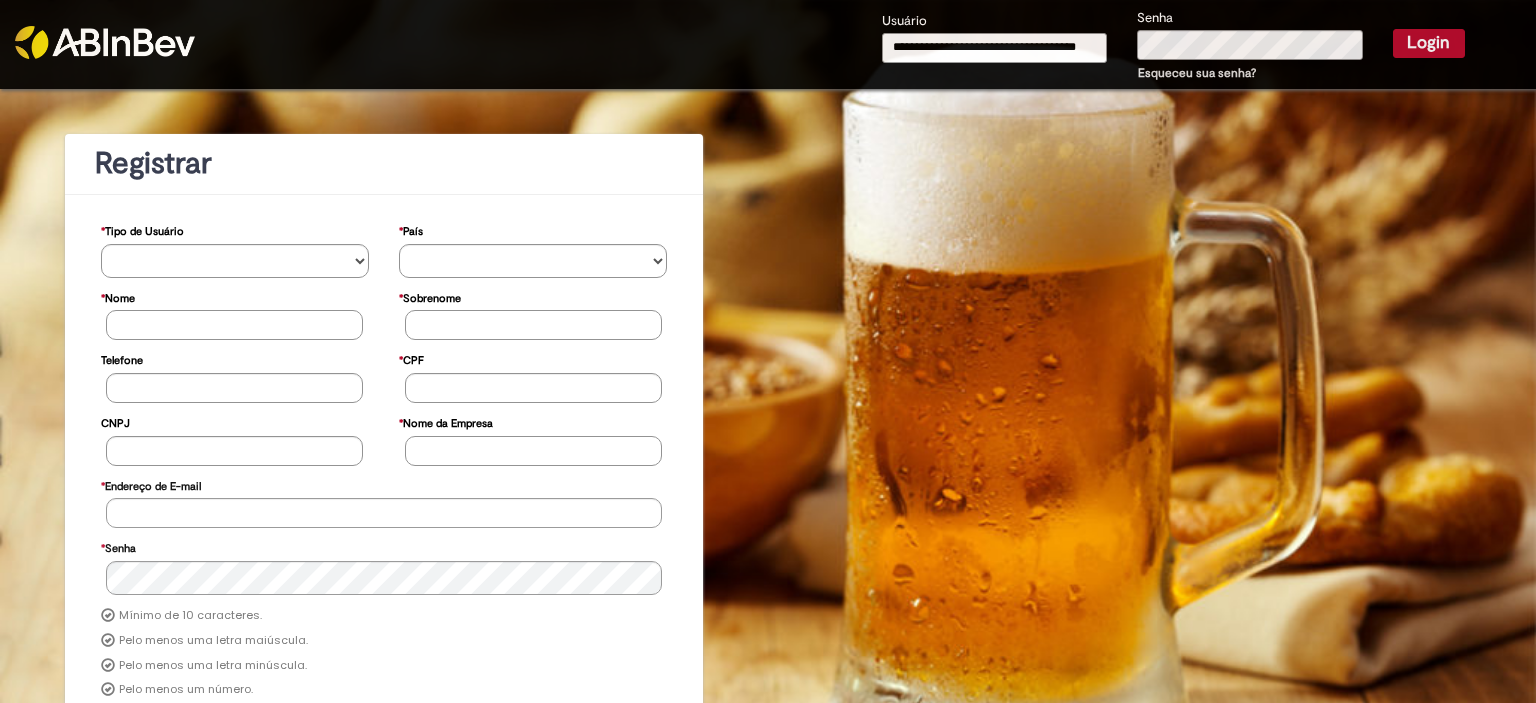 scroll, scrollTop: 0, scrollLeft: 4, axis: horizontal 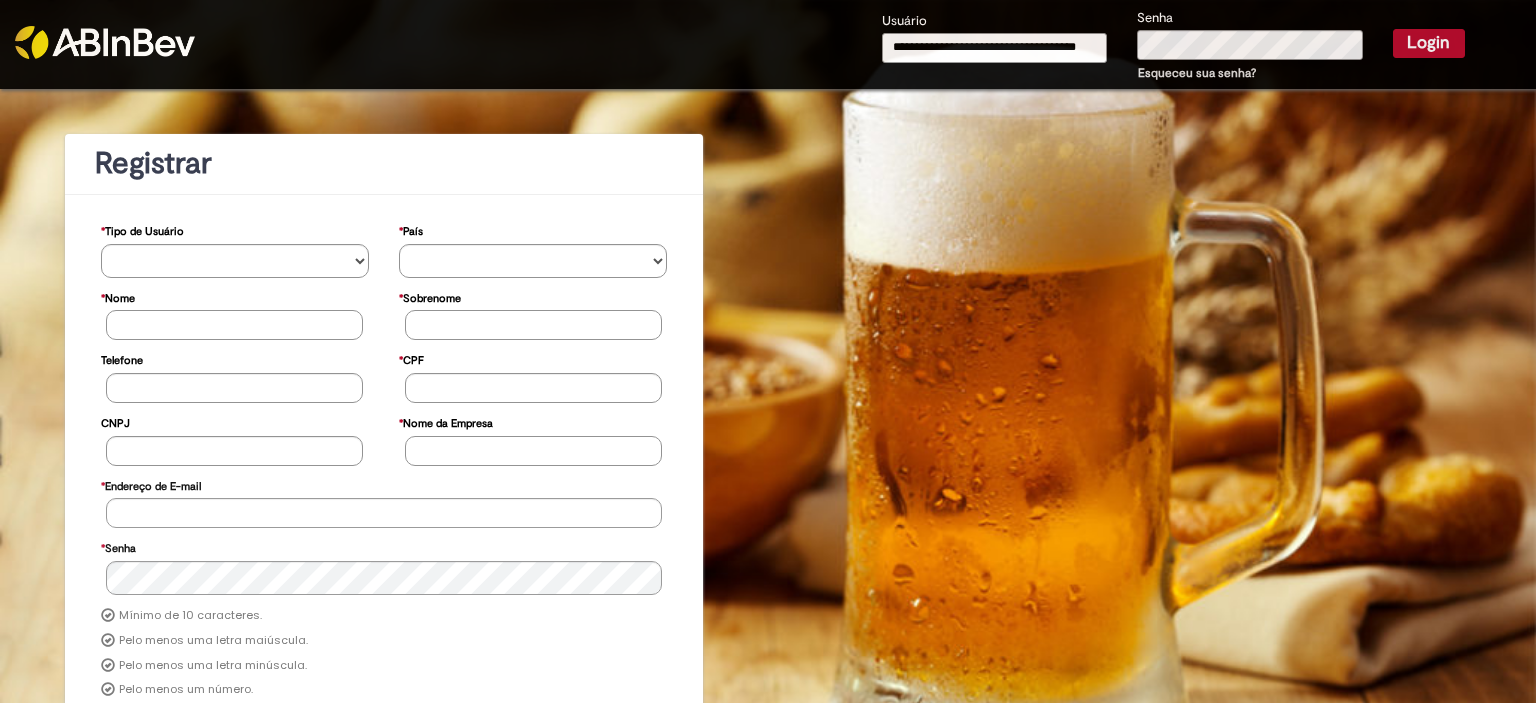 type on "**********" 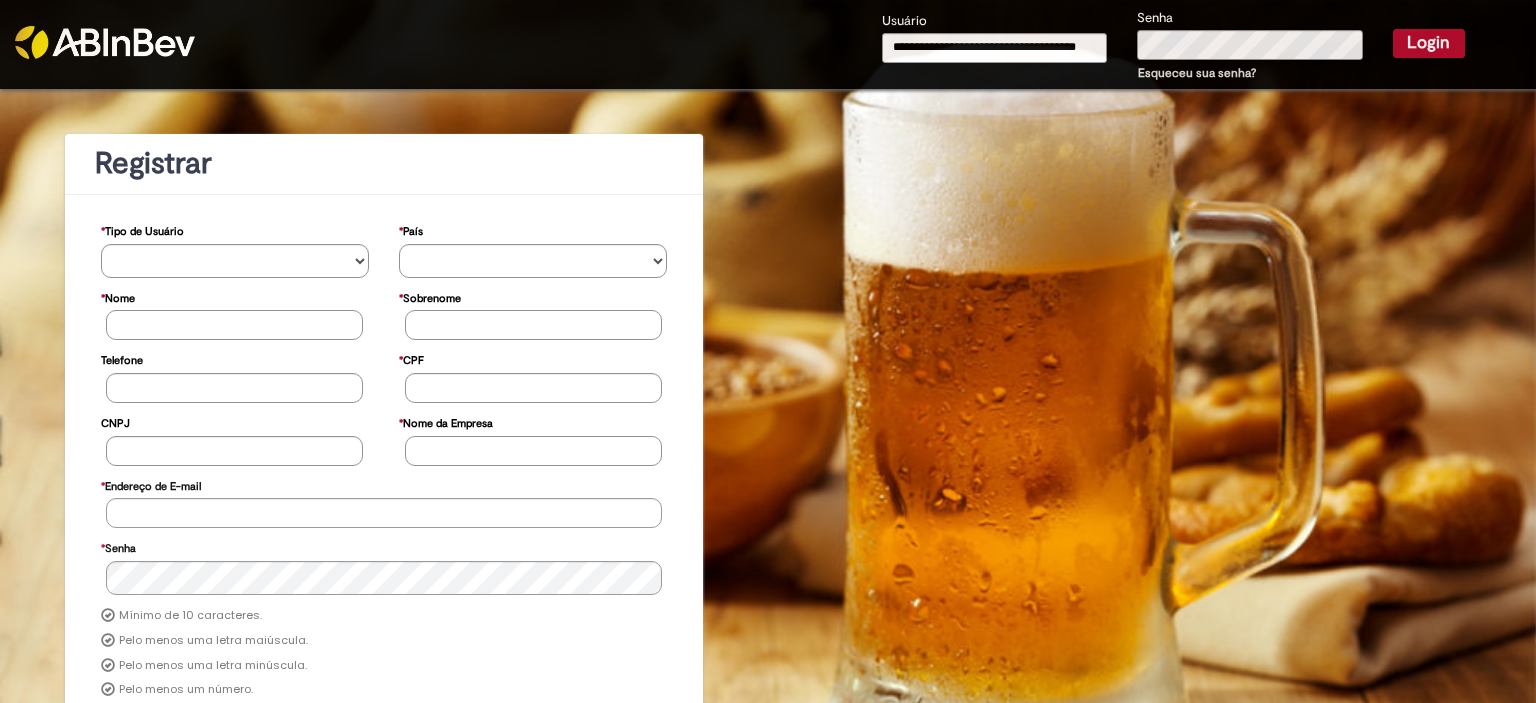 click on "Login" at bounding box center [1429, 43] 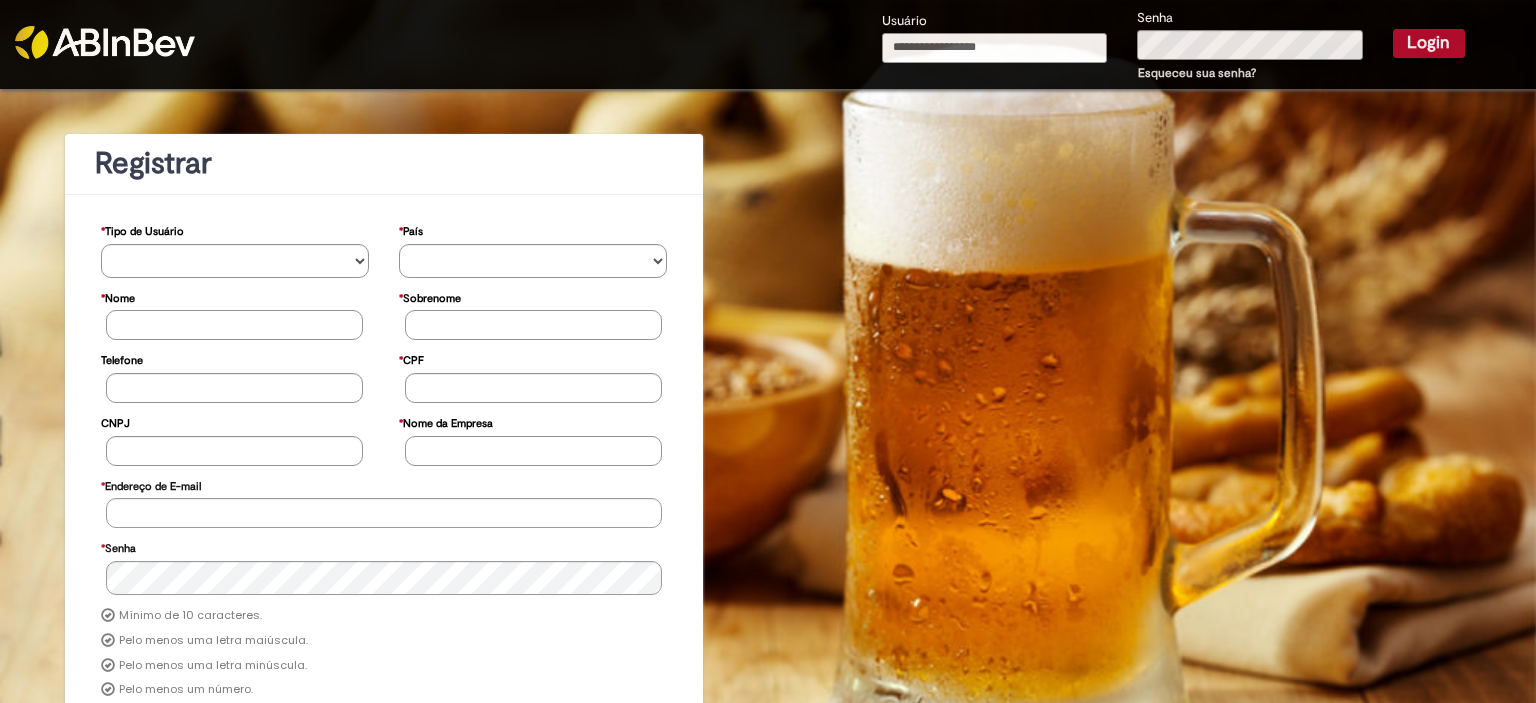 scroll, scrollTop: 0, scrollLeft: 0, axis: both 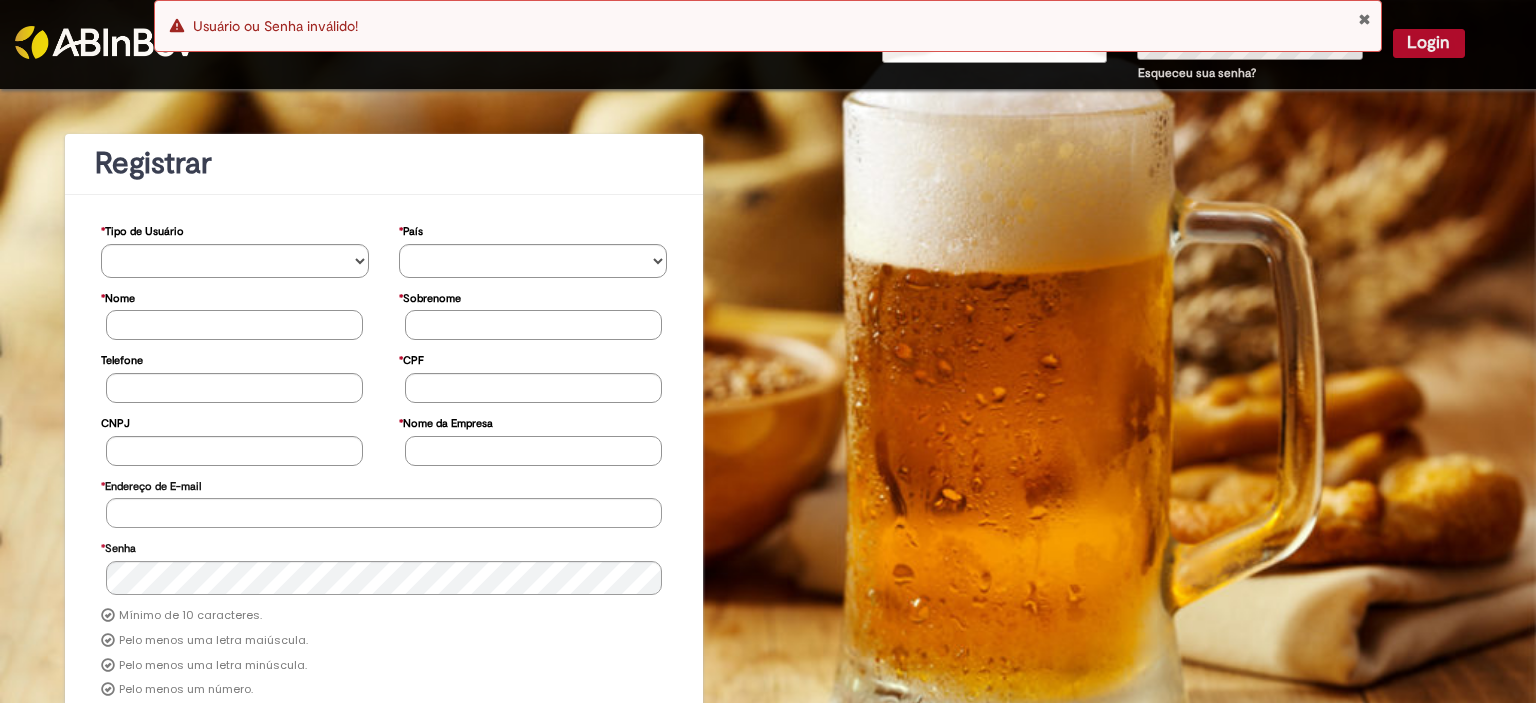 click at bounding box center [1364, 19] 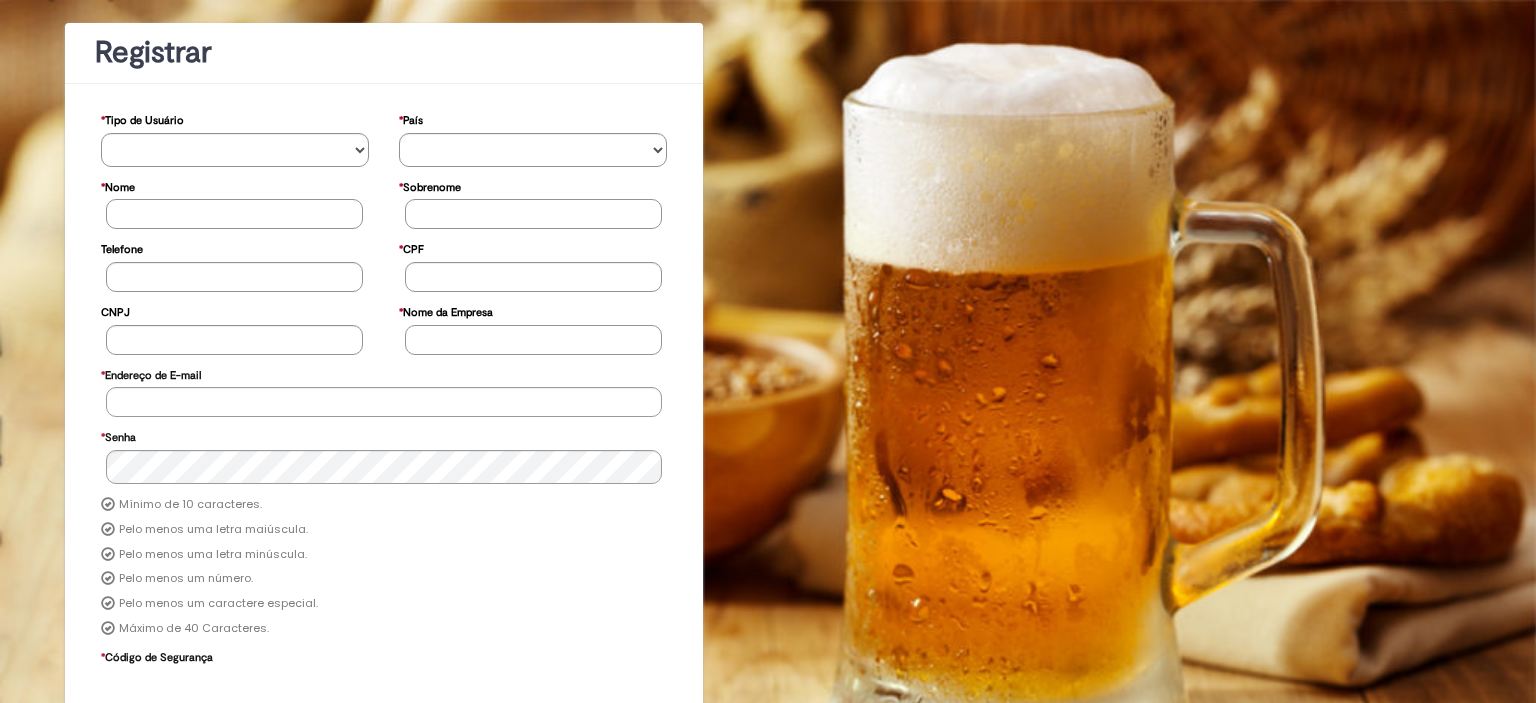 scroll, scrollTop: 0, scrollLeft: 0, axis: both 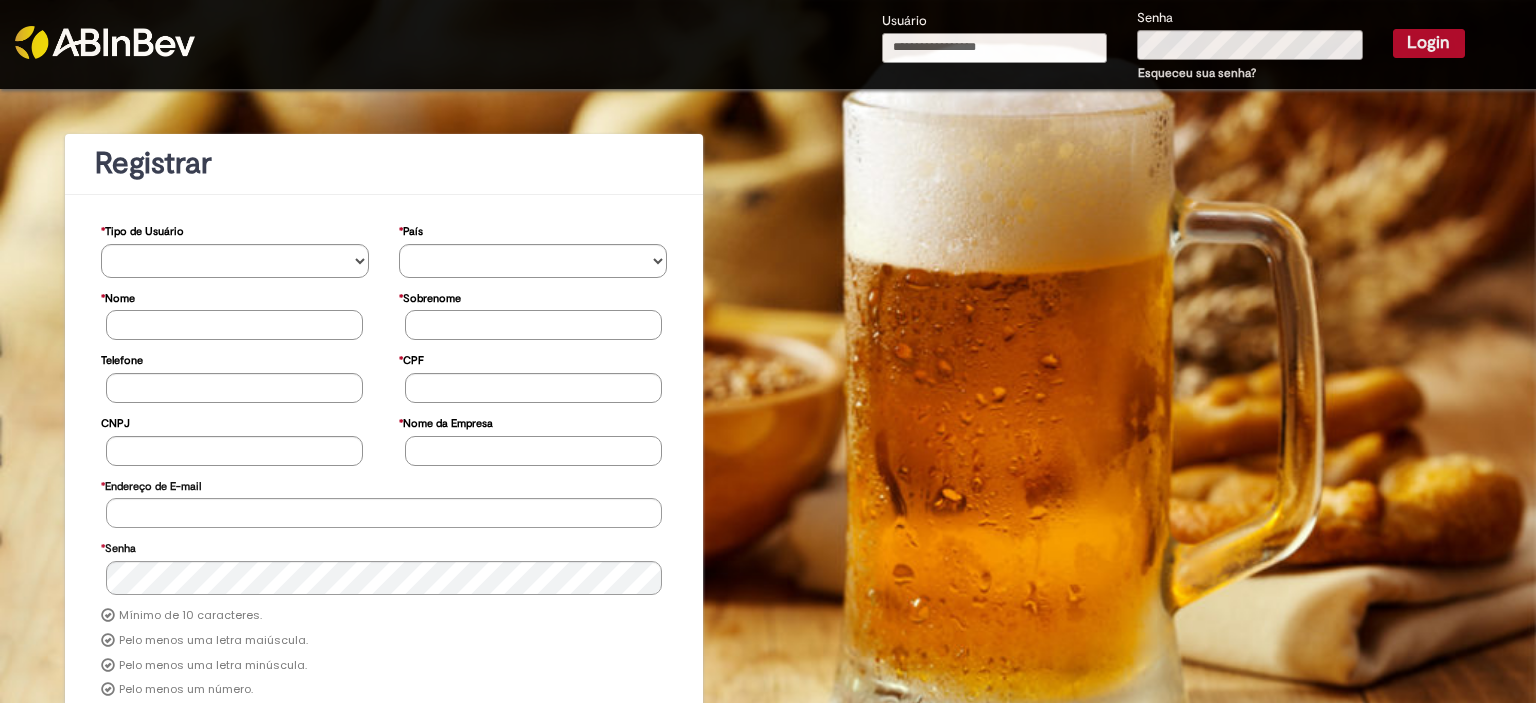 click on "Usuário" at bounding box center [995, 48] 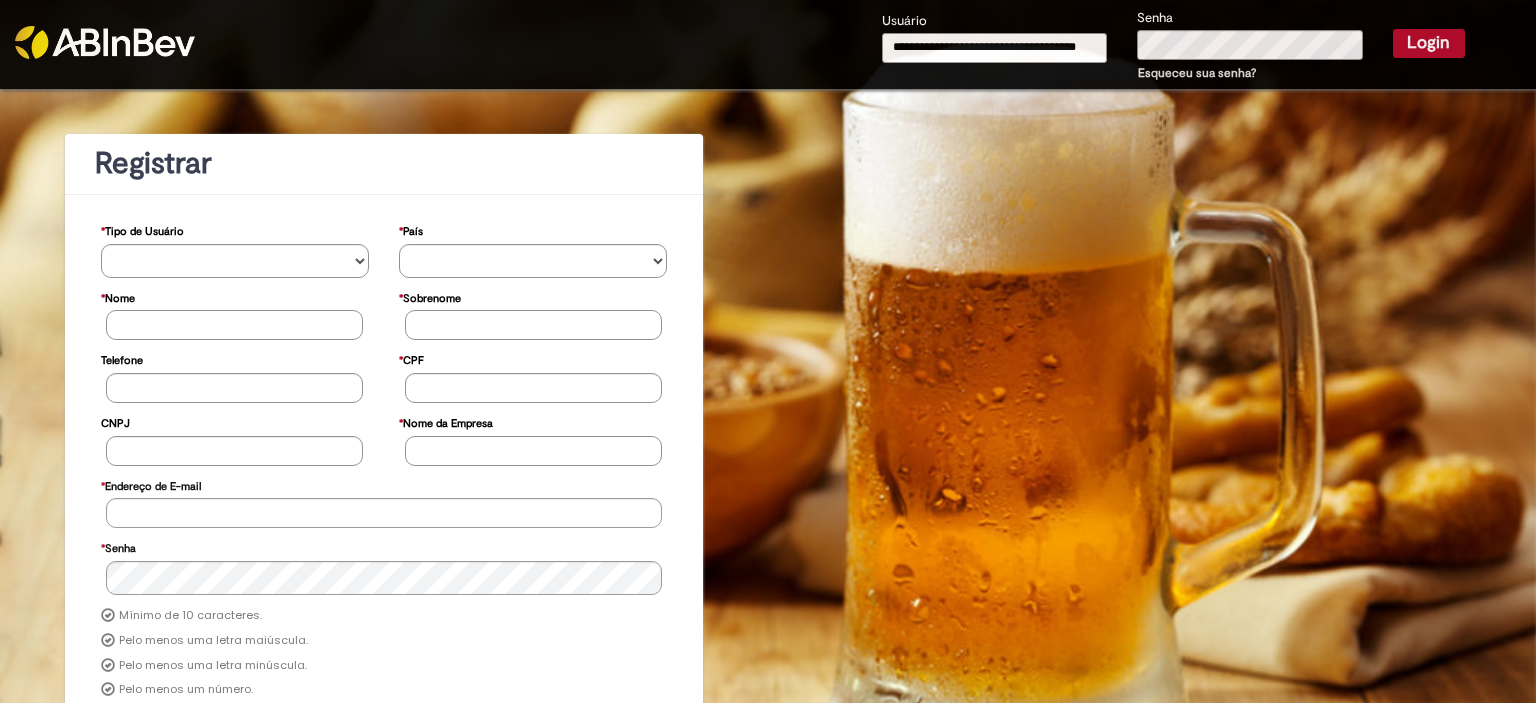scroll, scrollTop: 0, scrollLeft: 4, axis: horizontal 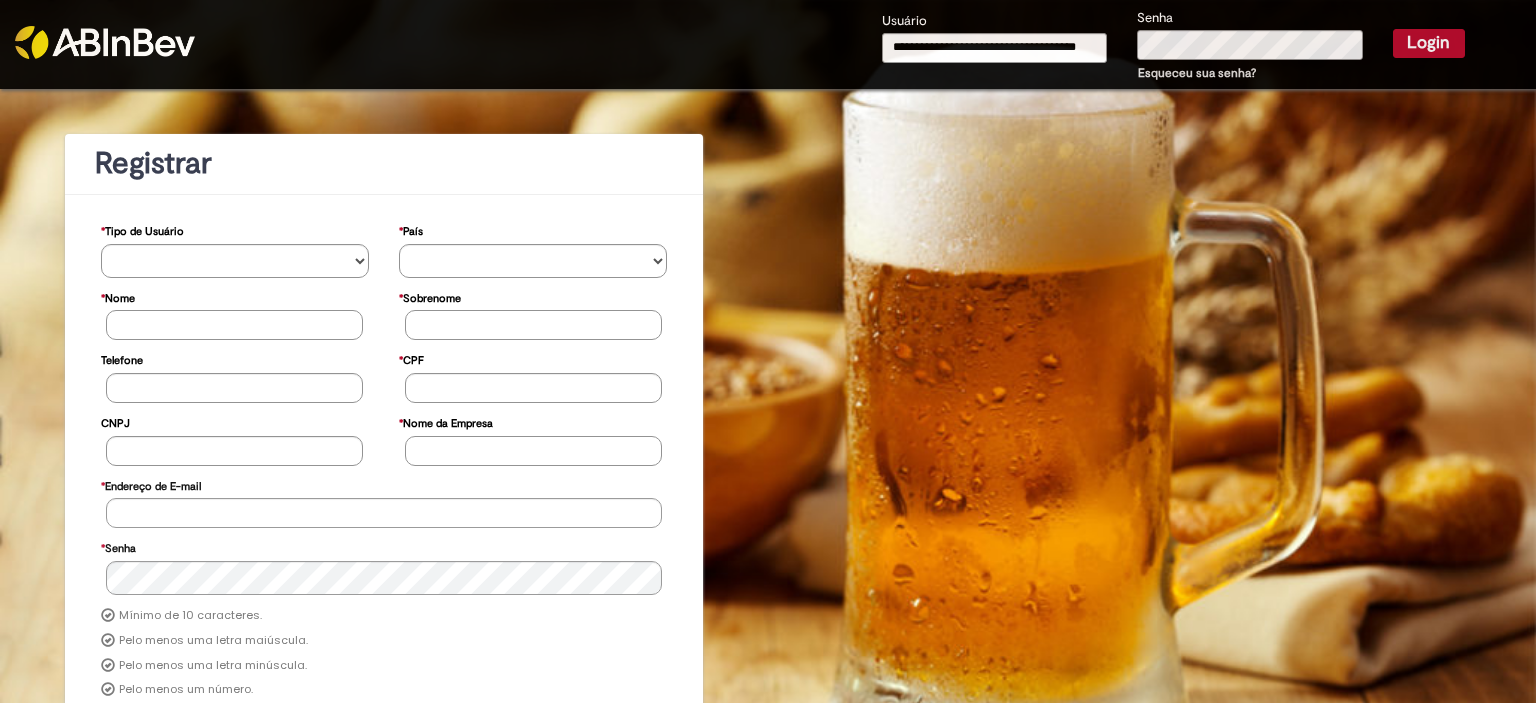click on "Login" at bounding box center (1429, 43) 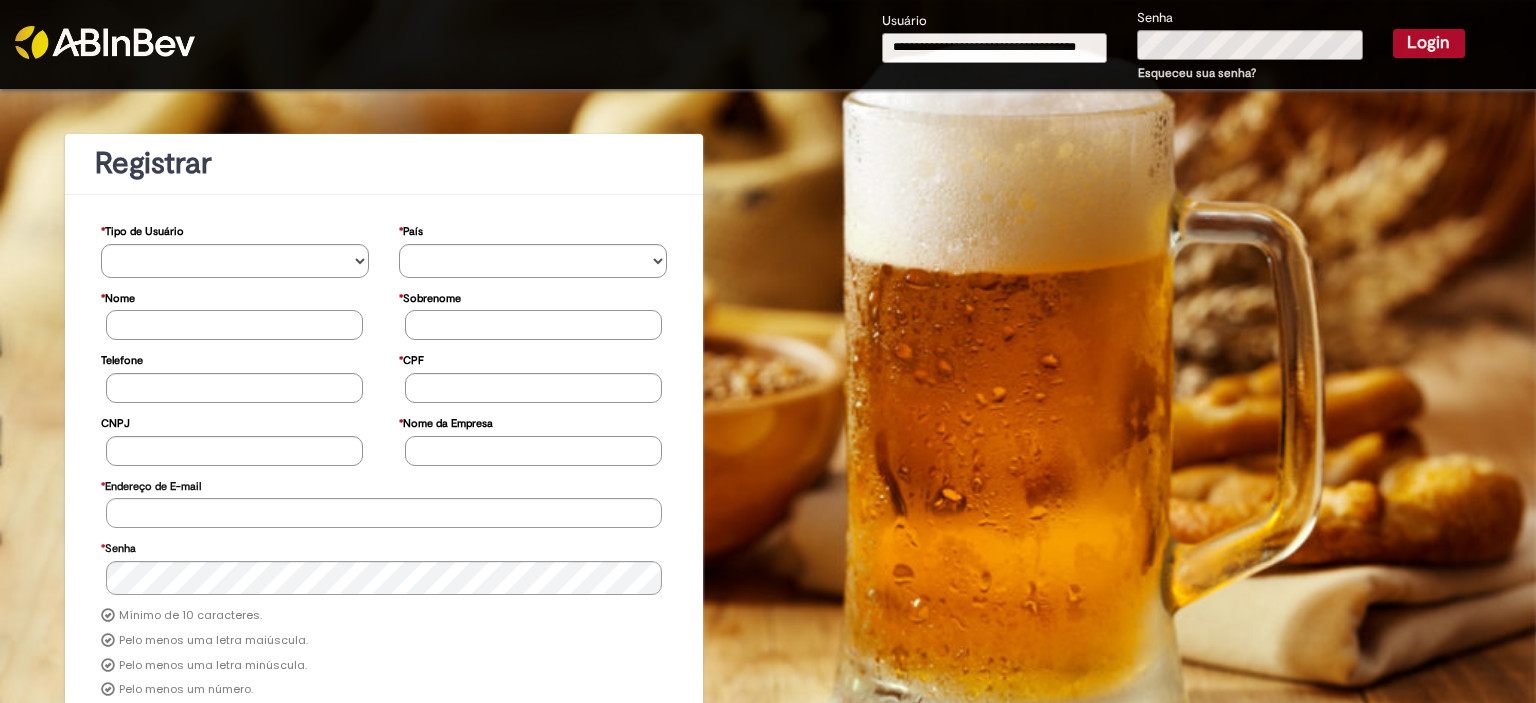 type 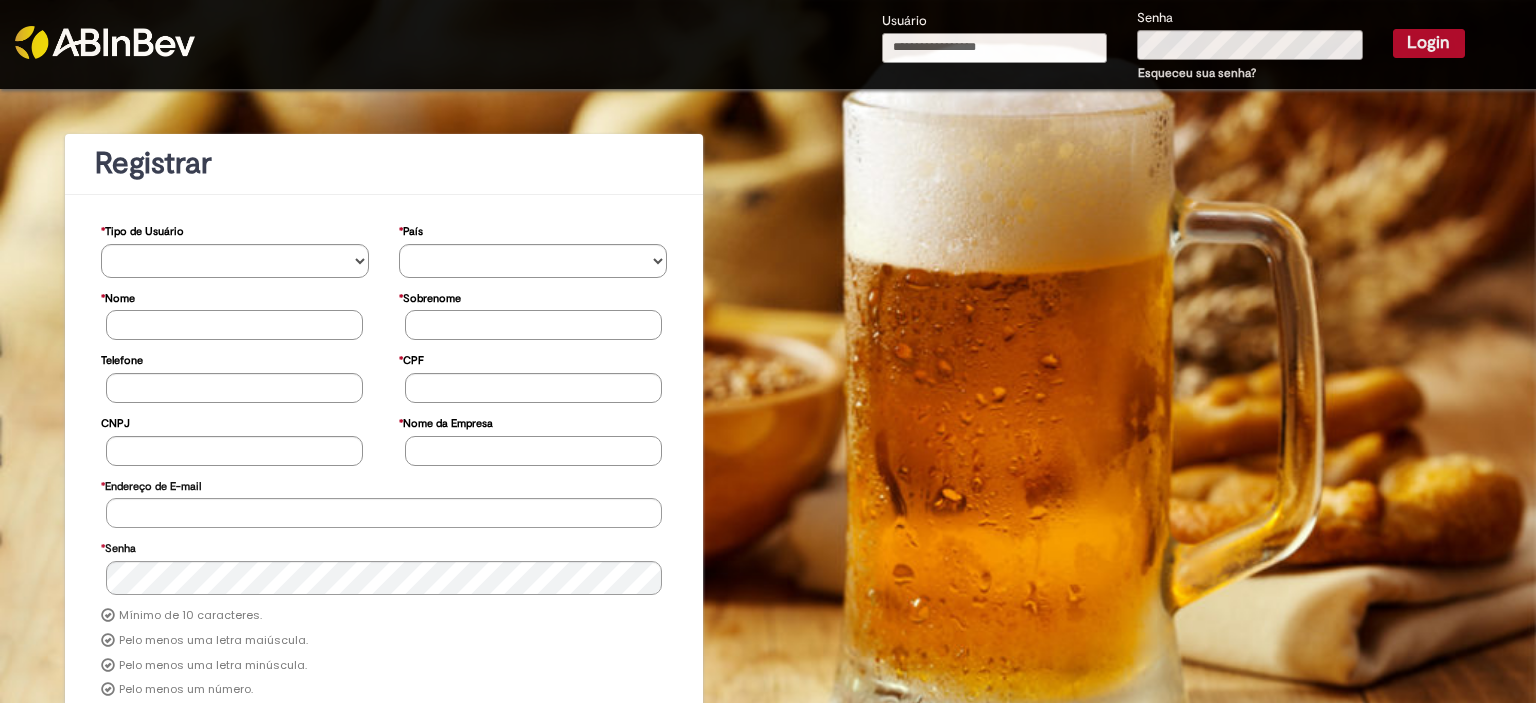 scroll, scrollTop: 0, scrollLeft: 0, axis: both 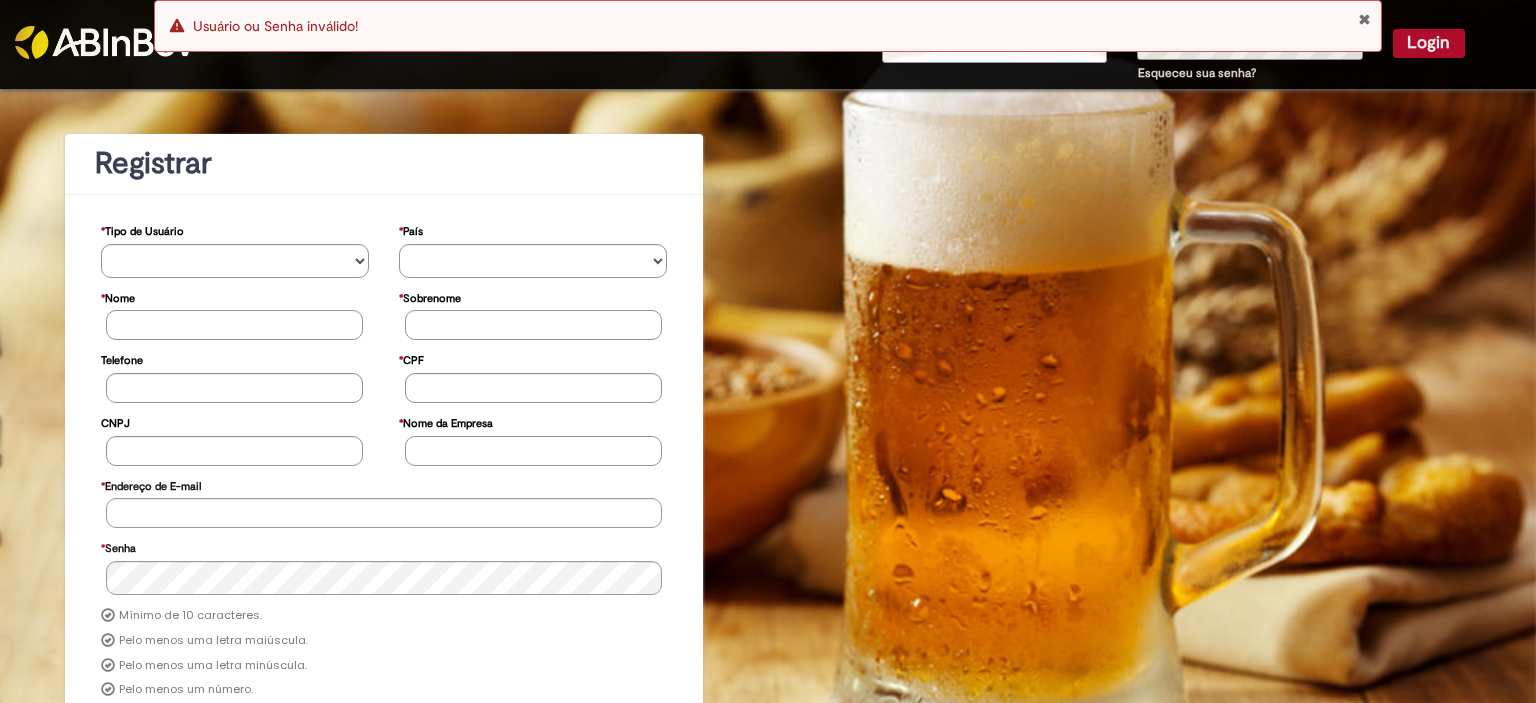 click on "**********" at bounding box center [768, 508] 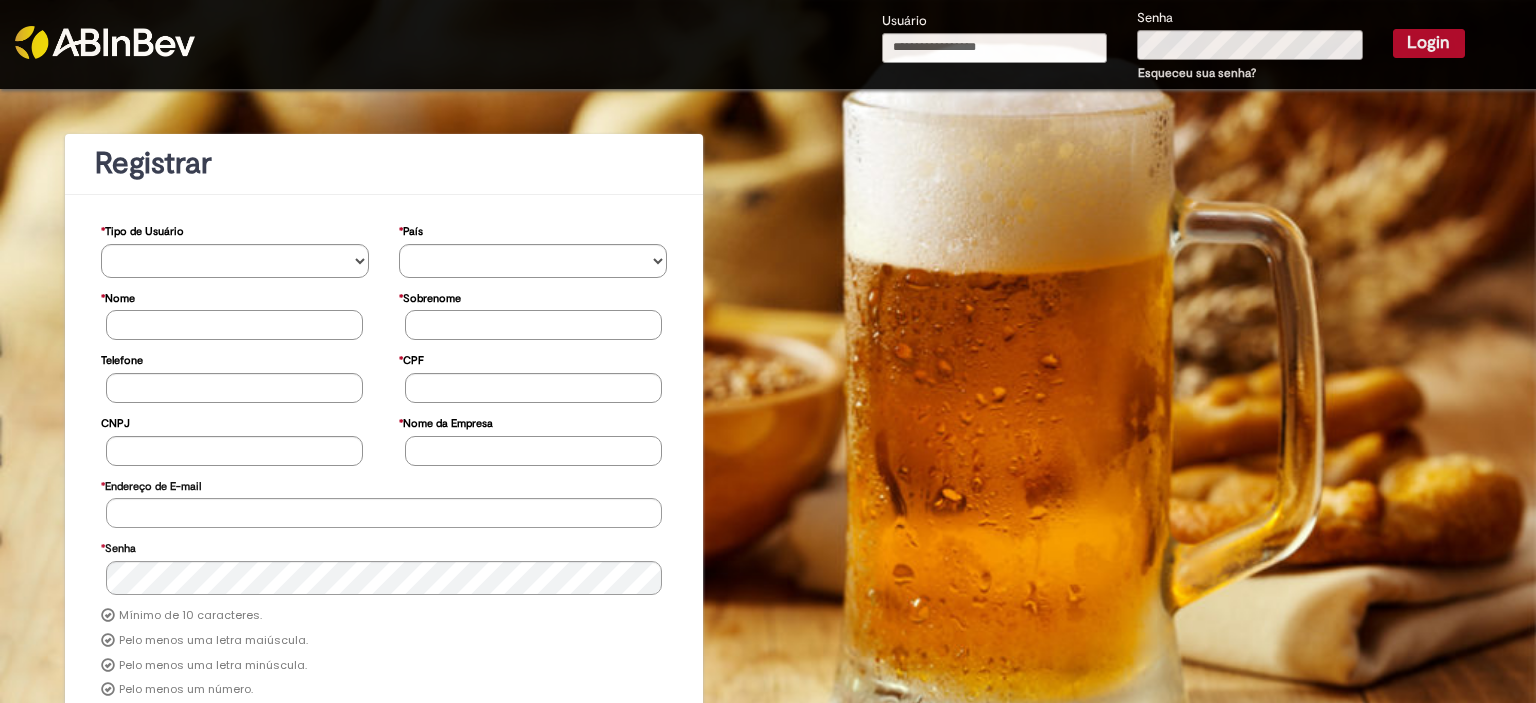 scroll, scrollTop: 0, scrollLeft: 0, axis: both 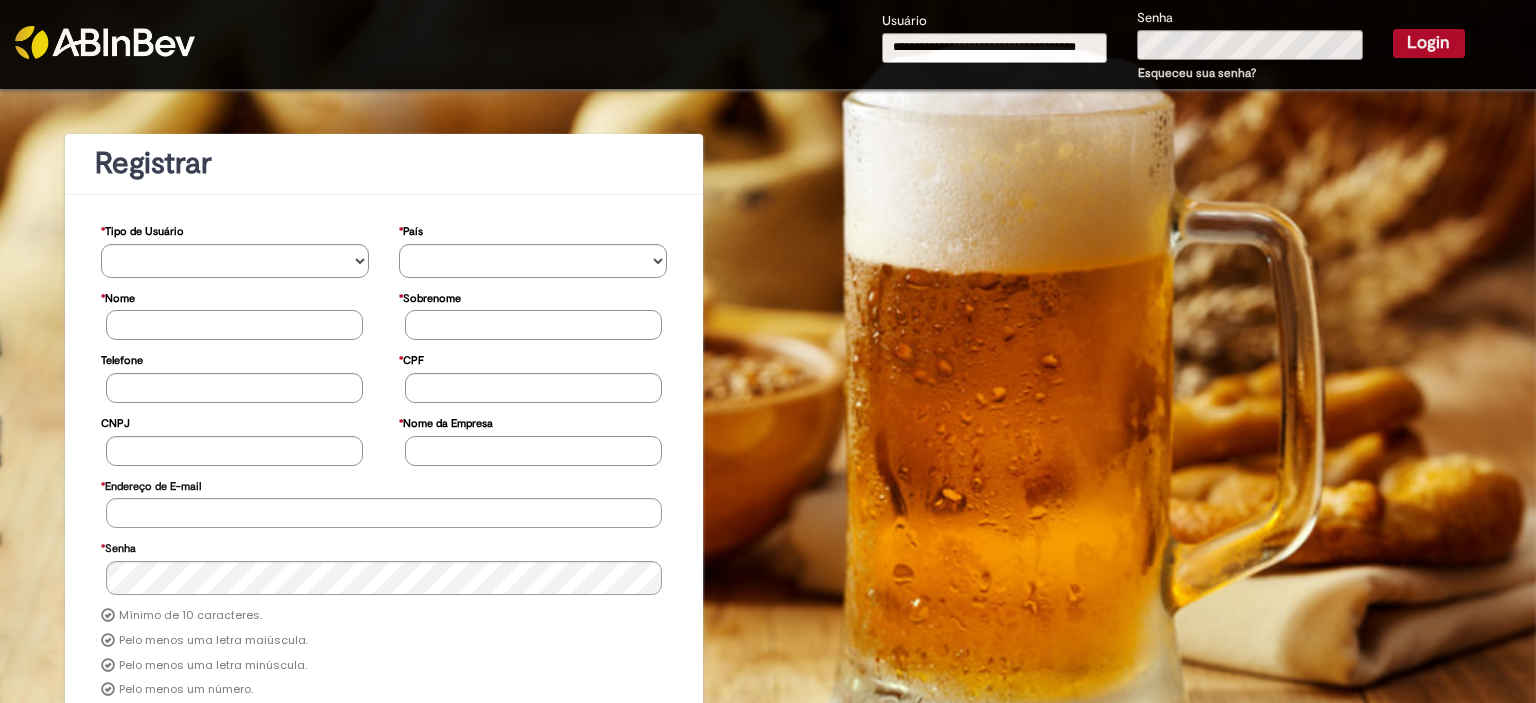 type on "**********" 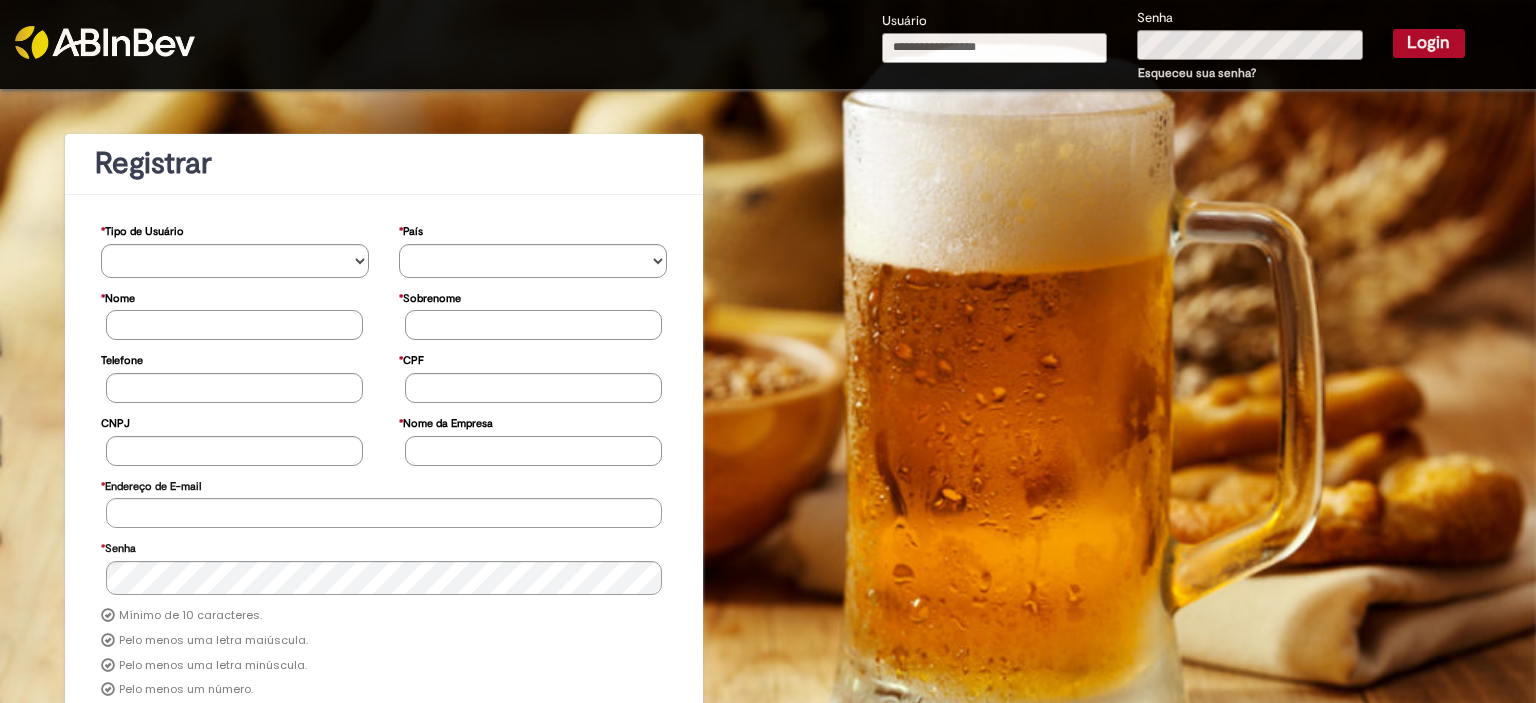 scroll, scrollTop: 0, scrollLeft: 0, axis: both 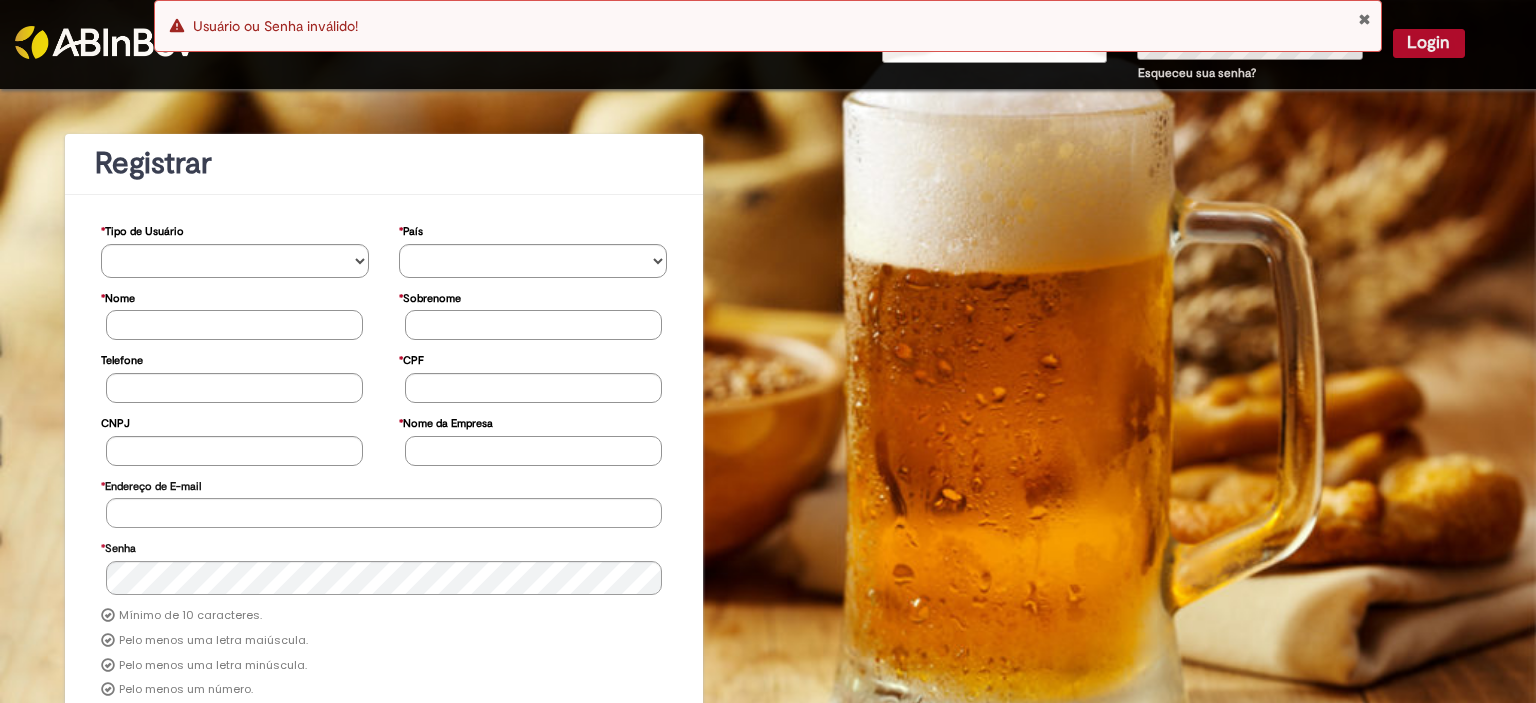 click at bounding box center [1364, 19] 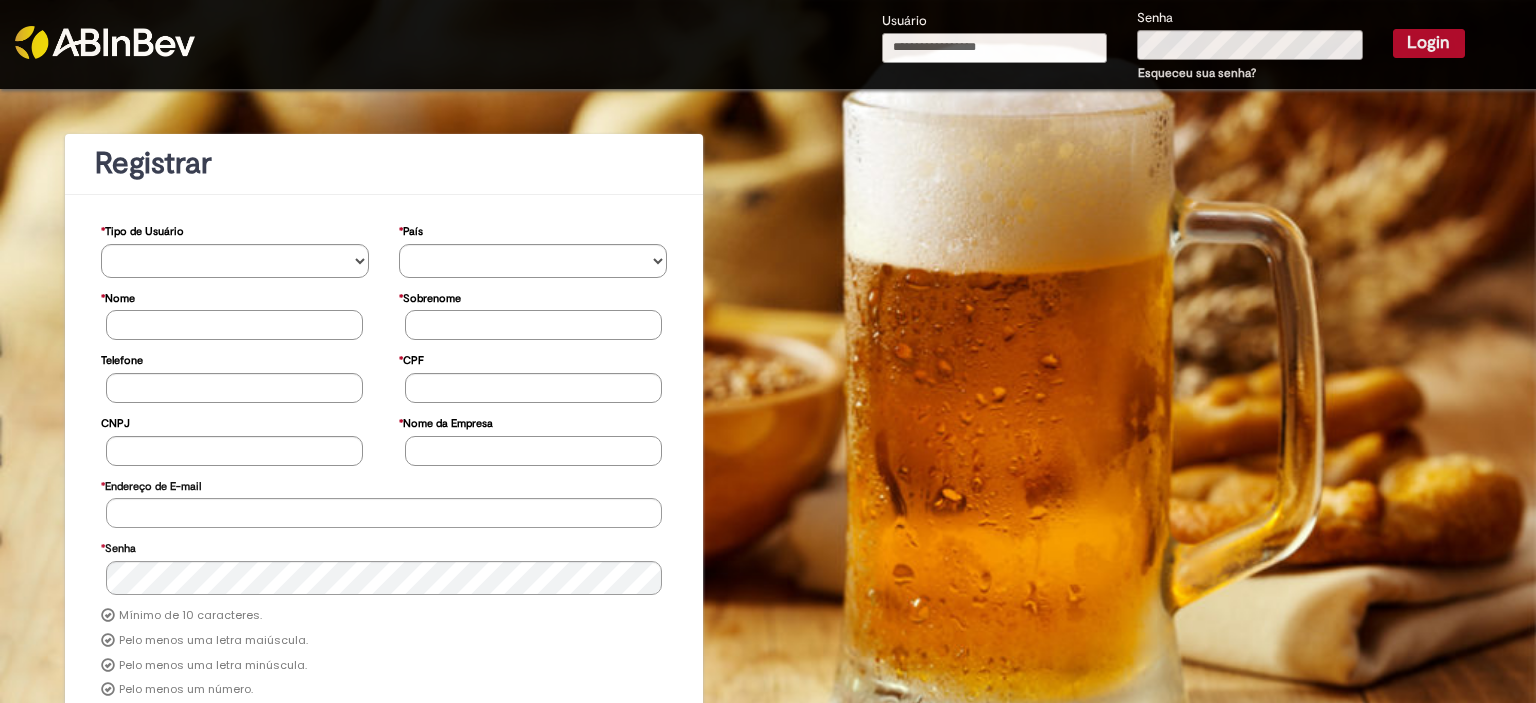 click on "Usuário" at bounding box center (995, 48) 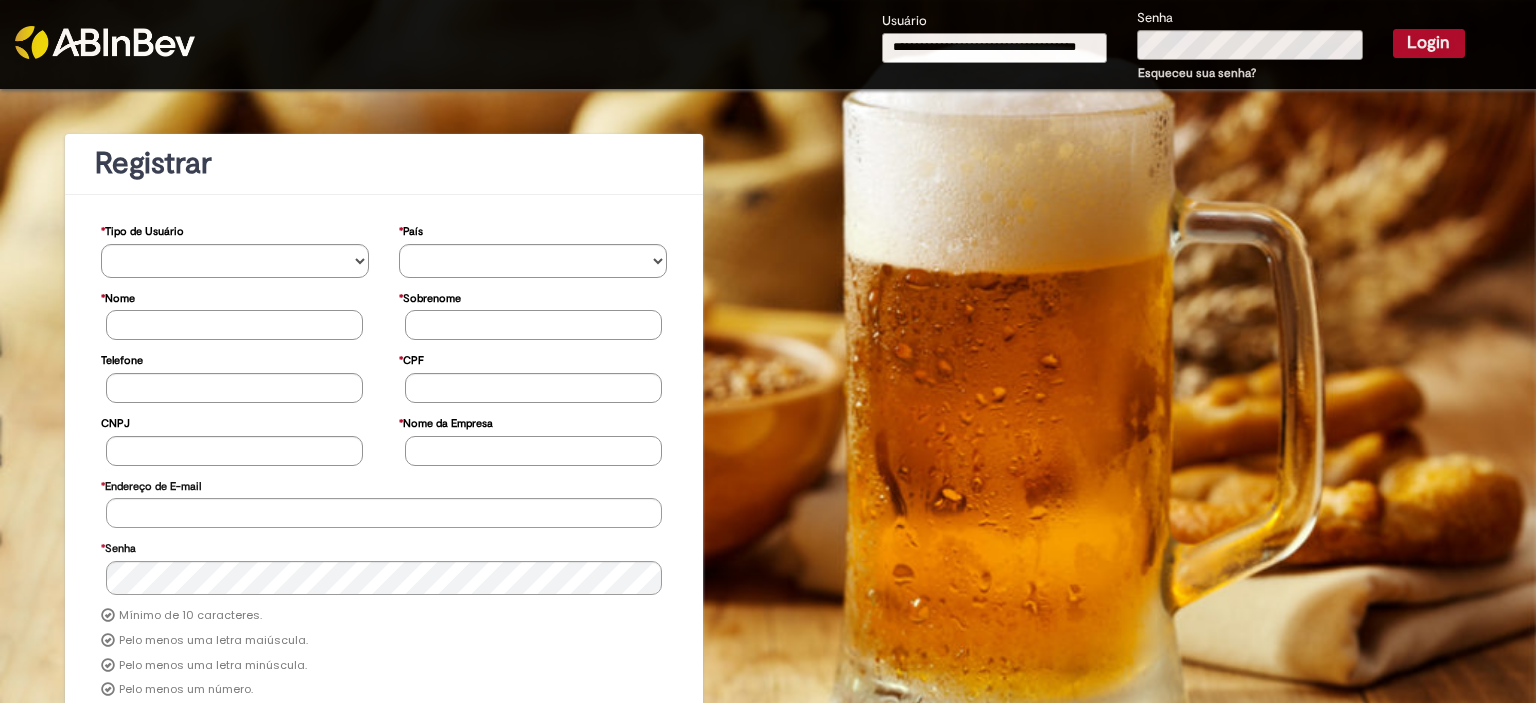 scroll, scrollTop: 0, scrollLeft: 4, axis: horizontal 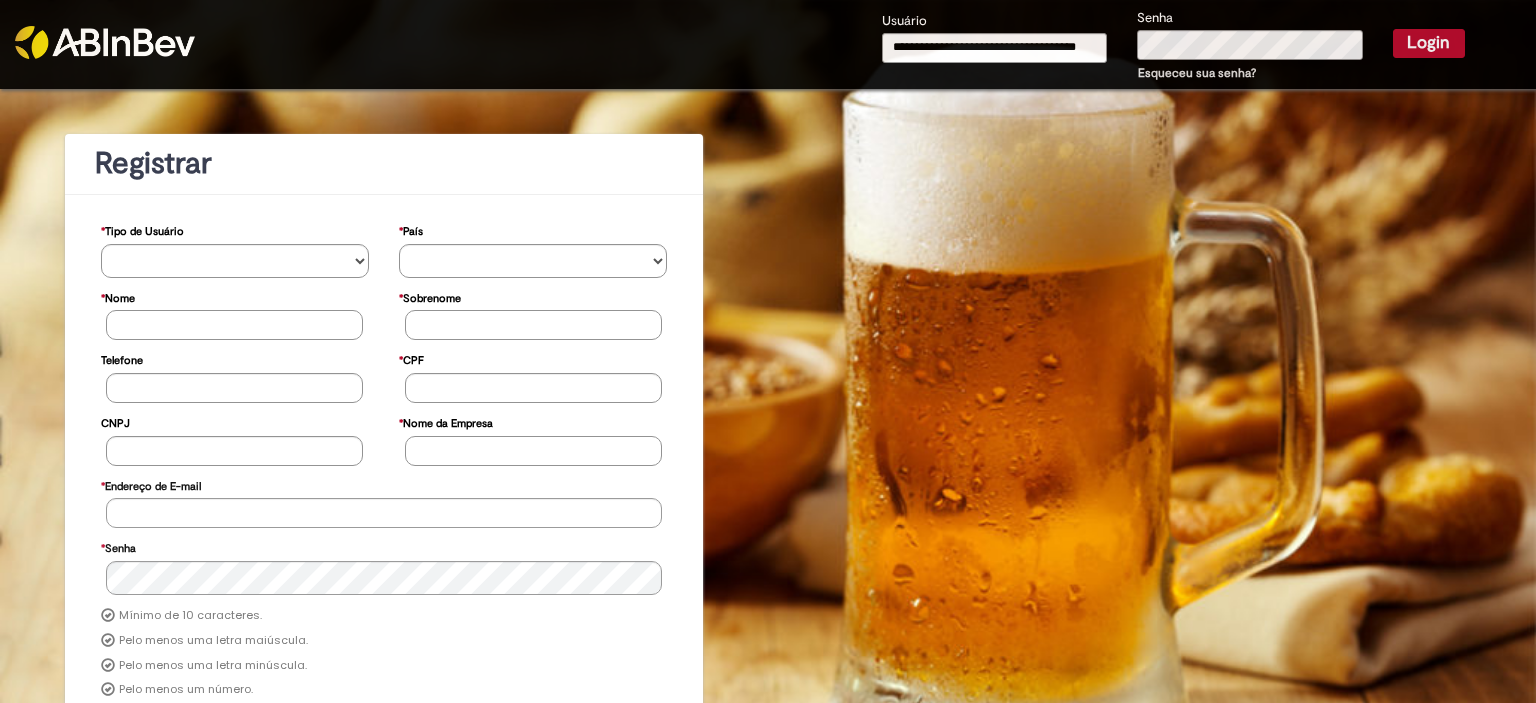 click on "Login" at bounding box center (1429, 43) 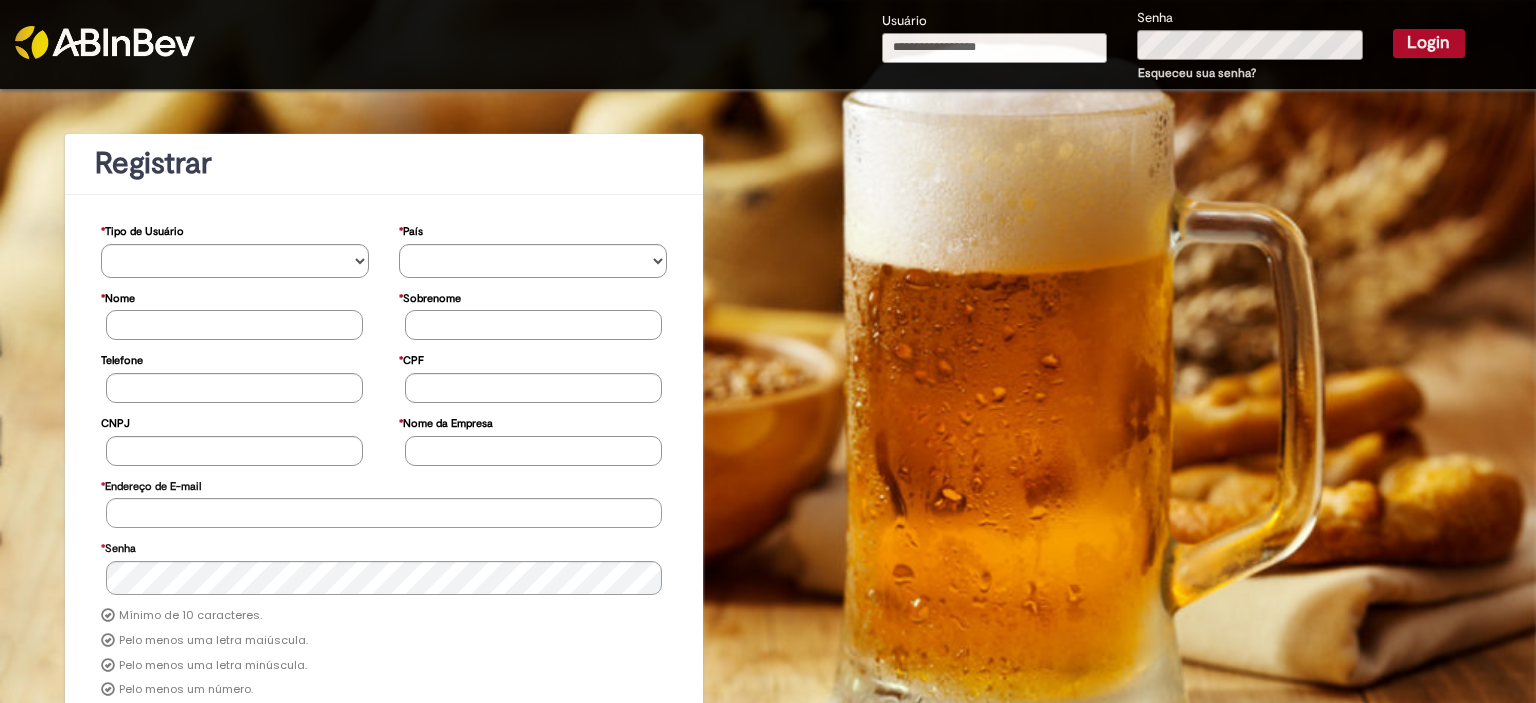scroll, scrollTop: 0, scrollLeft: 0, axis: both 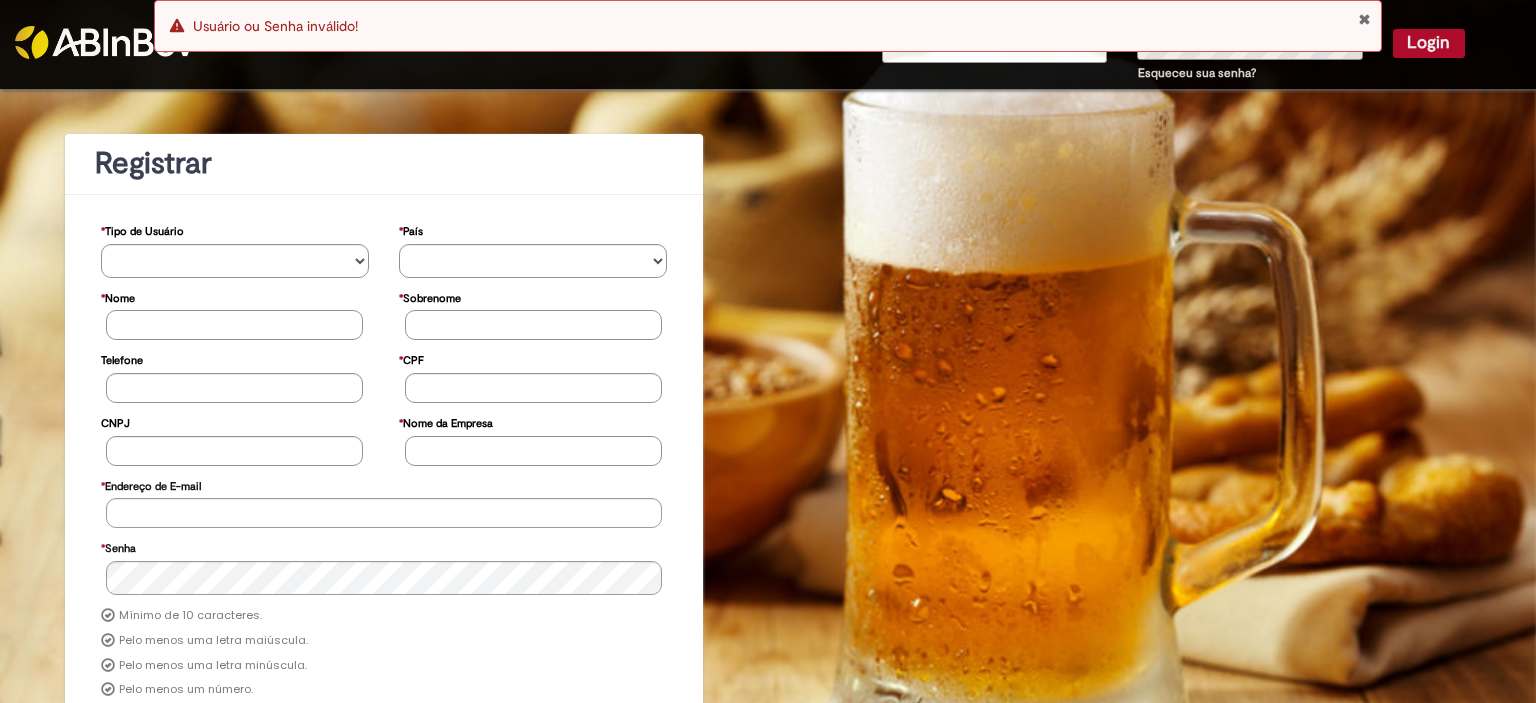 click on "Erro 			 Usuário ou Senha inválido!" at bounding box center [768, 26] 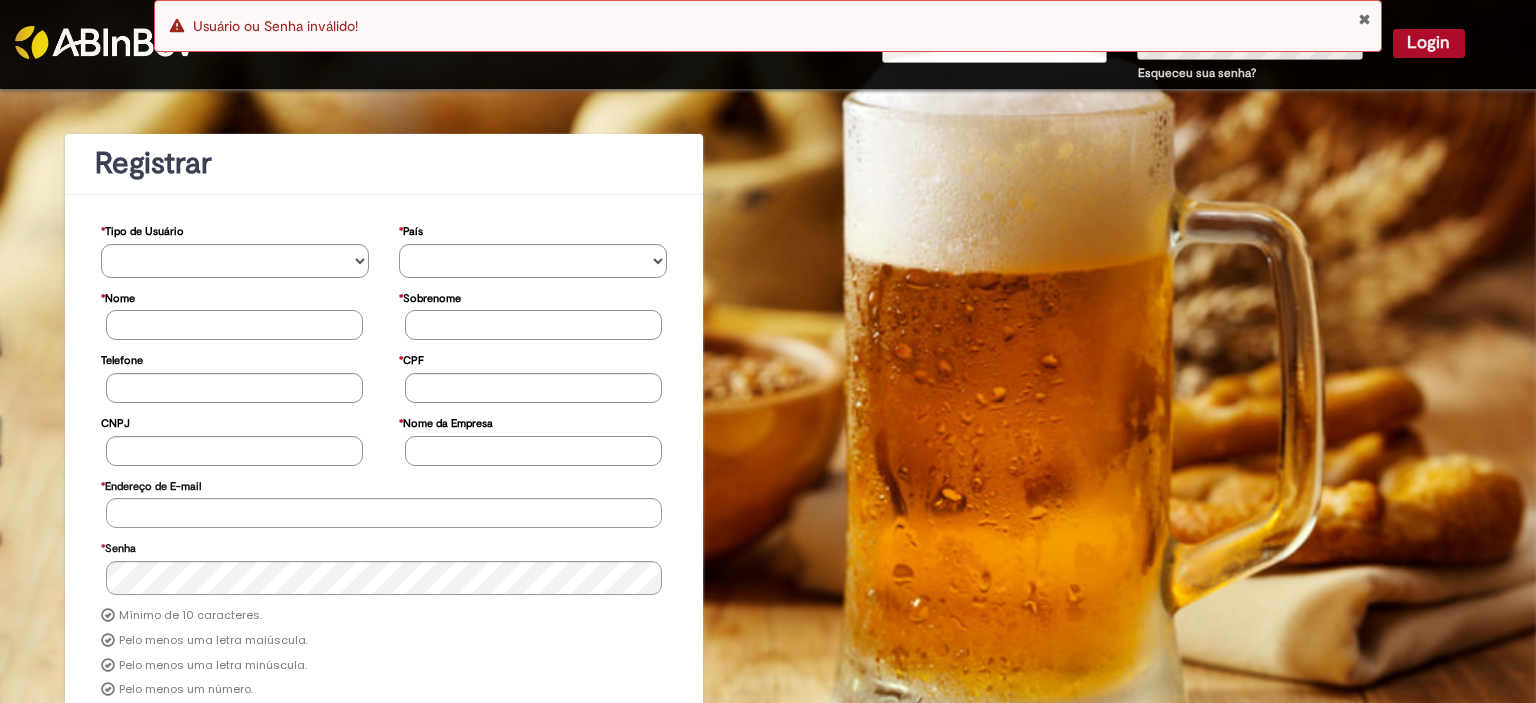 click at bounding box center [1364, 19] 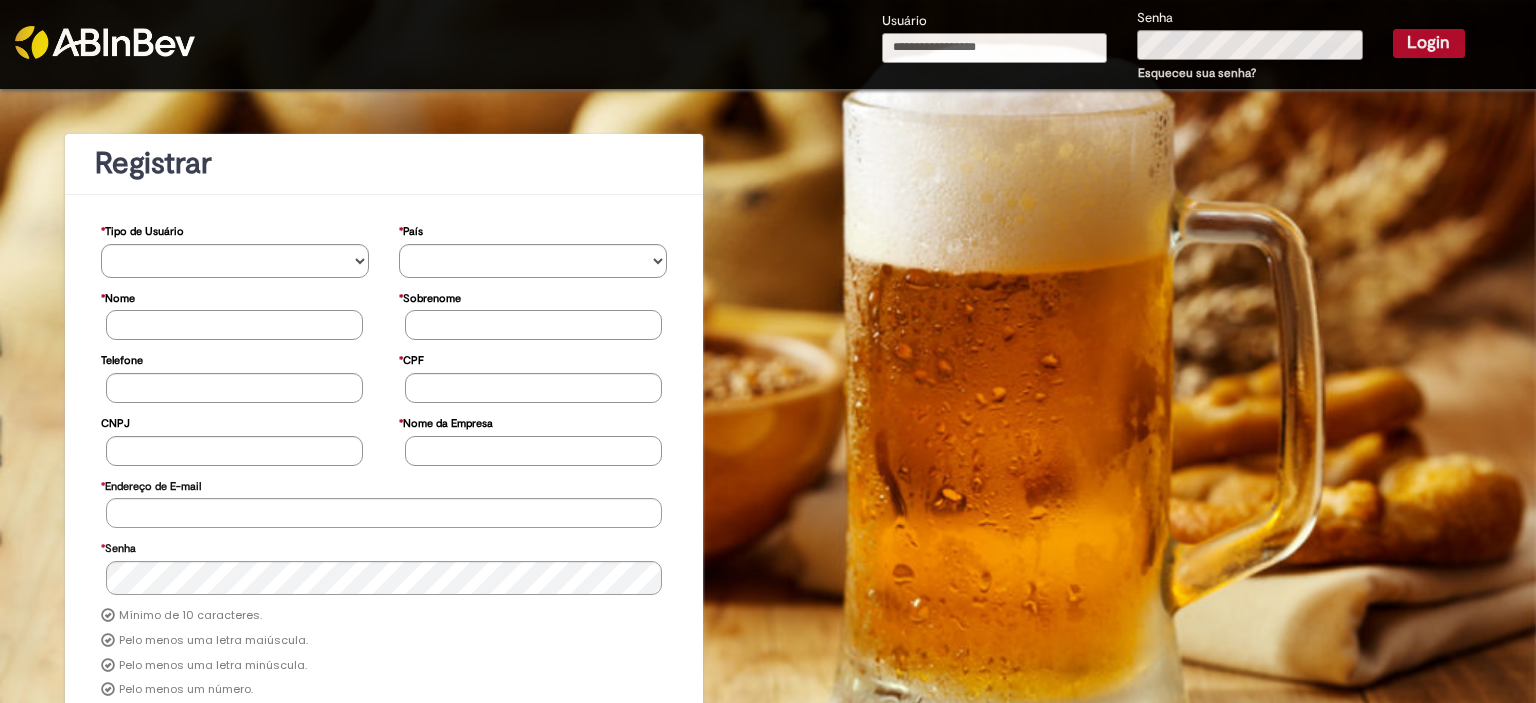 click on "Usuário" at bounding box center [995, 48] 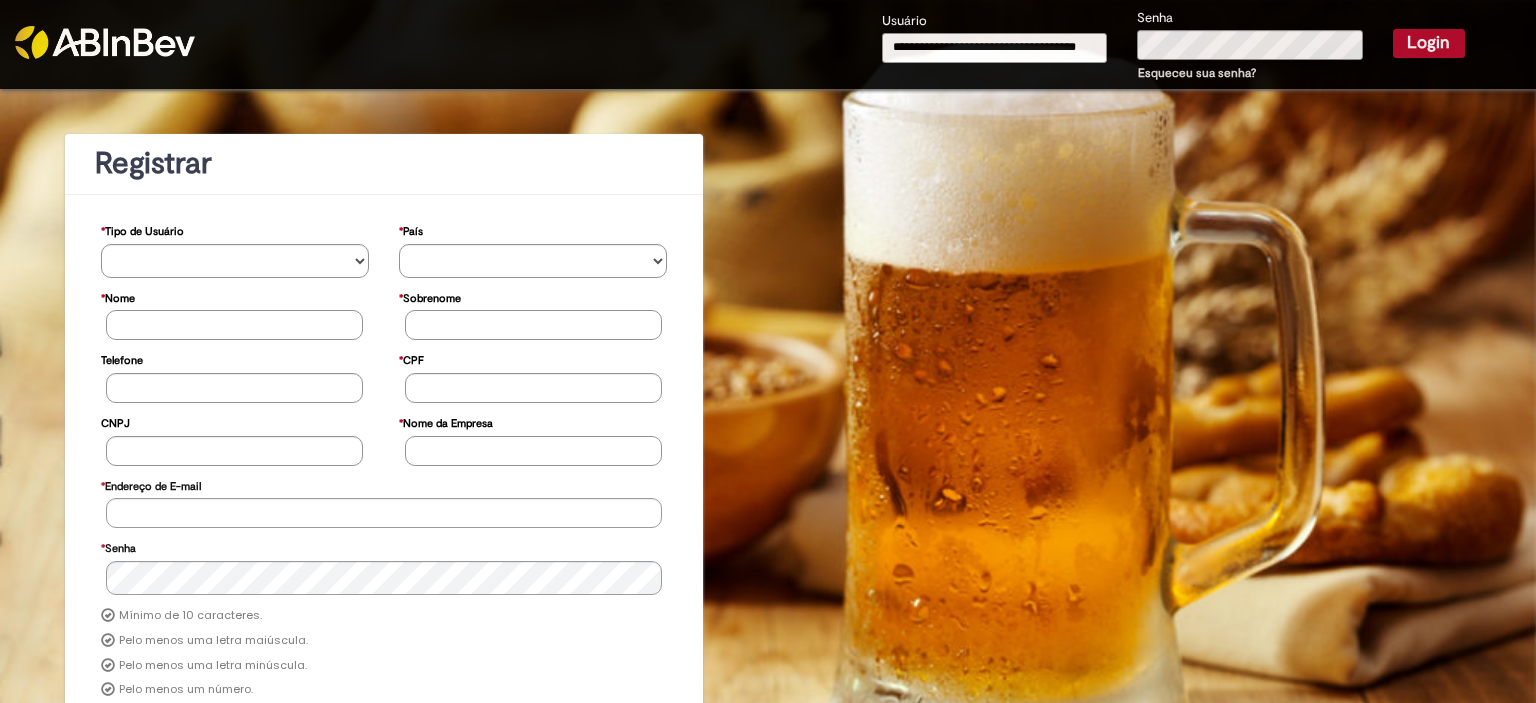 scroll, scrollTop: 0, scrollLeft: 4, axis: horizontal 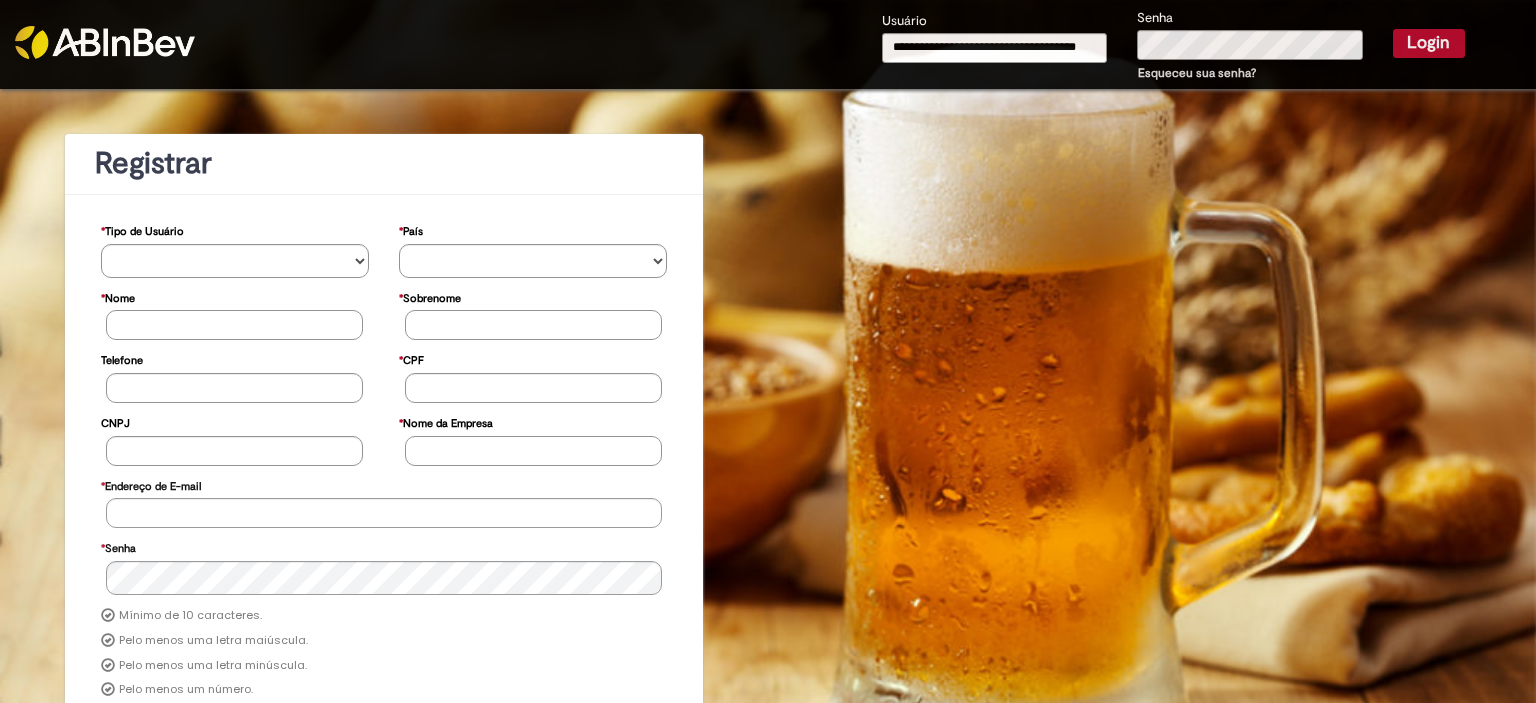 click on "Login" at bounding box center (1429, 43) 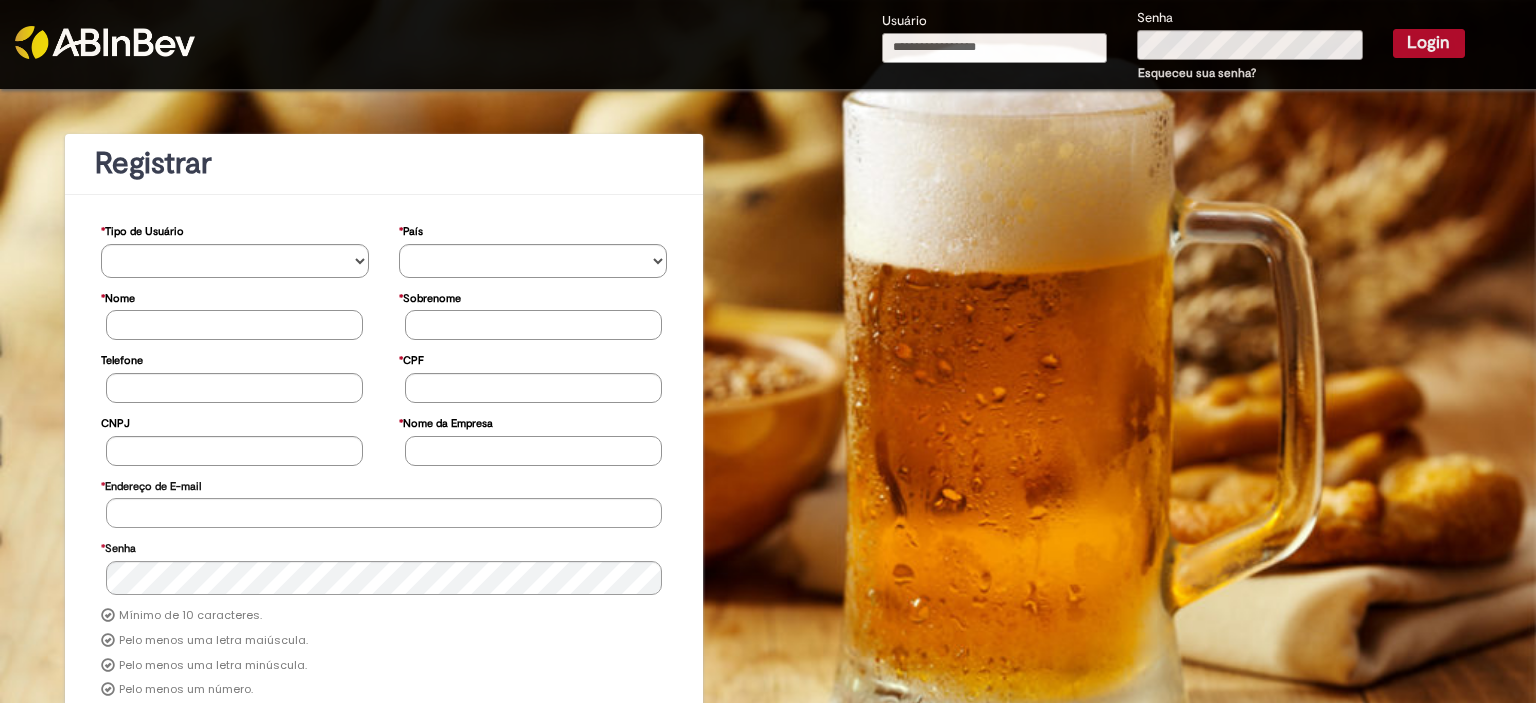 scroll, scrollTop: 0, scrollLeft: 0, axis: both 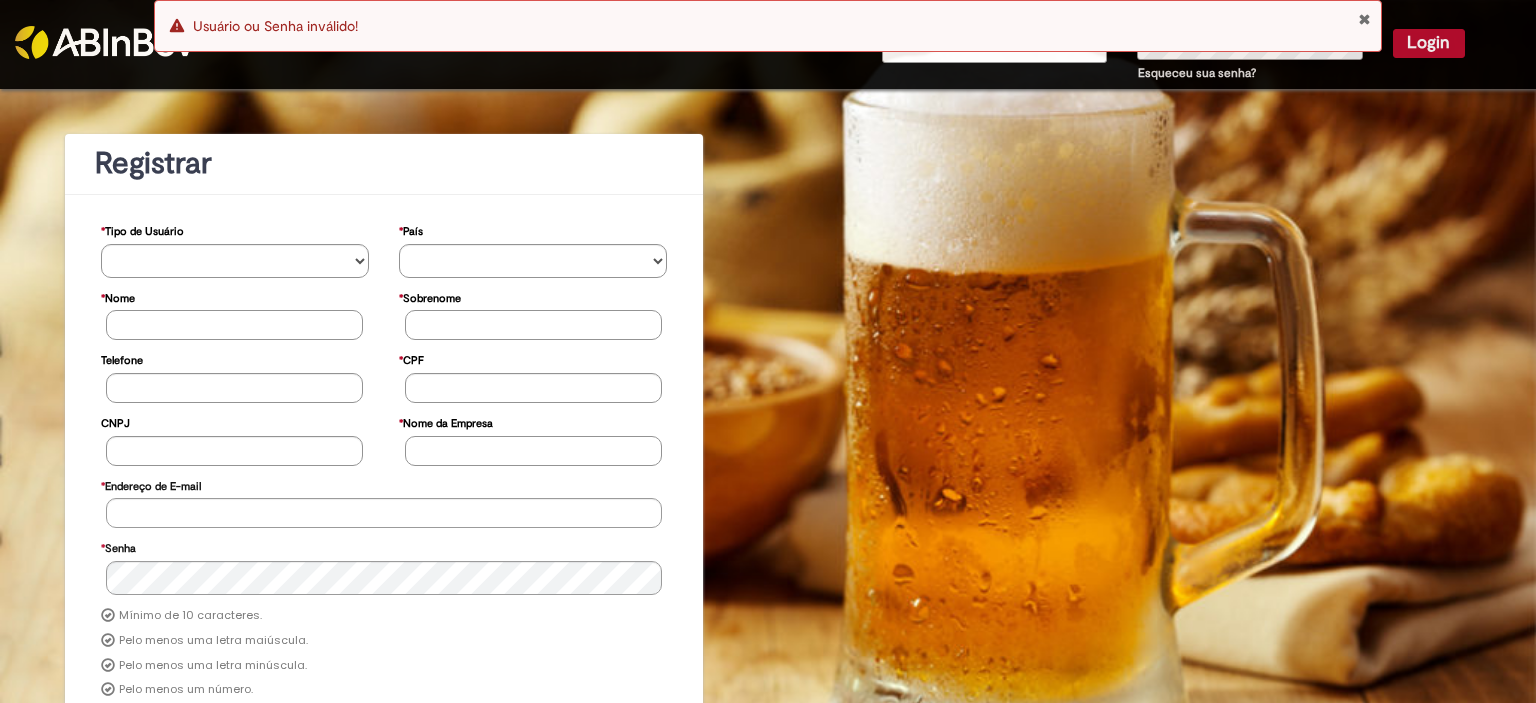 click at bounding box center (1364, 19) 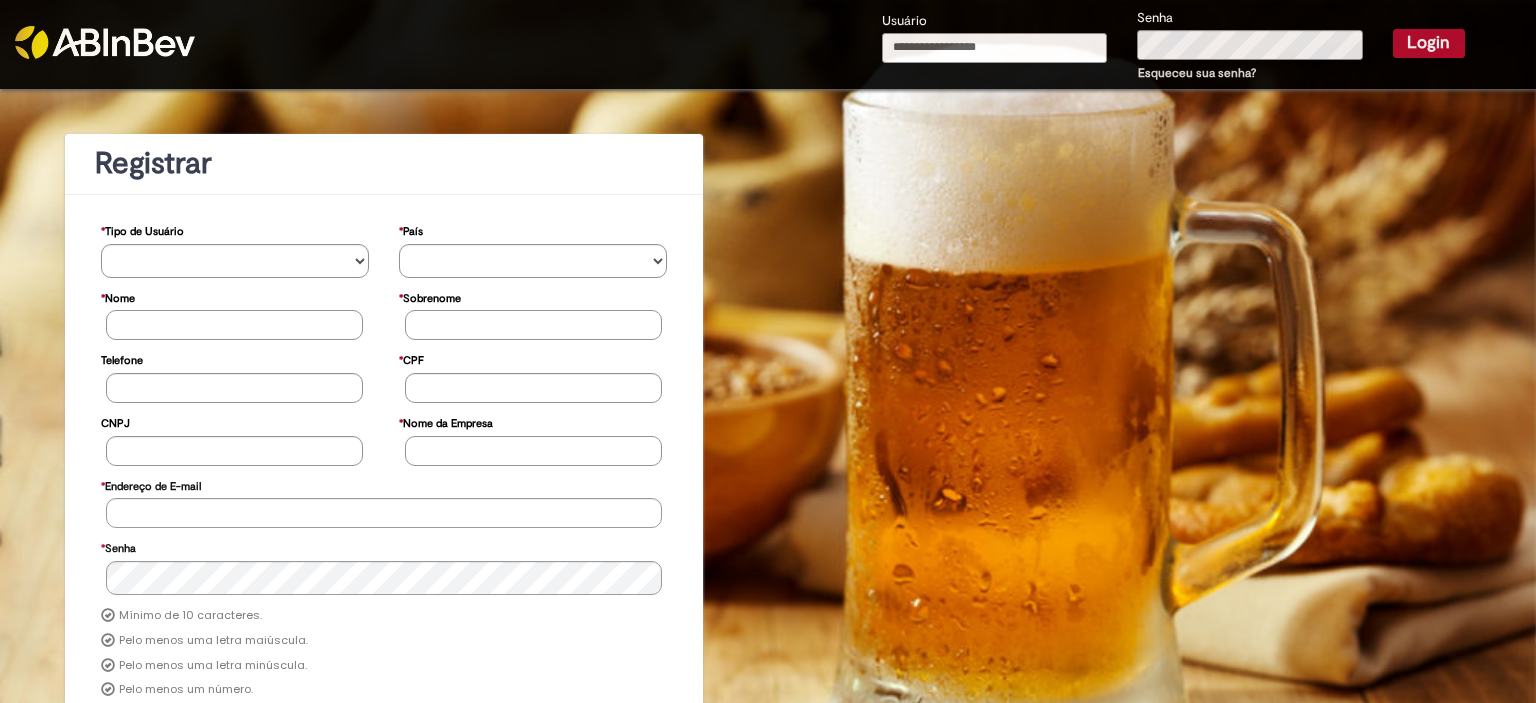 click on "Usuário" at bounding box center (995, 48) 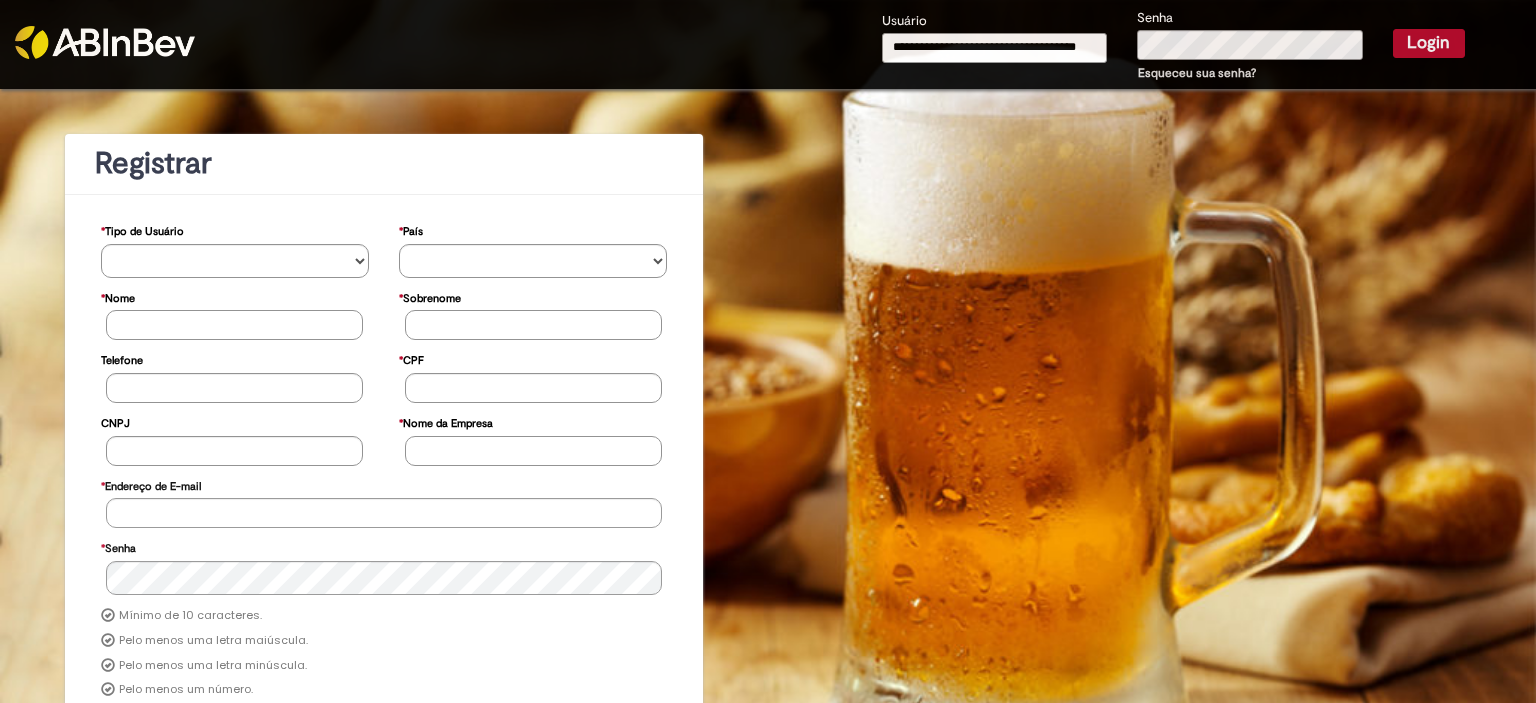 scroll, scrollTop: 0, scrollLeft: 4, axis: horizontal 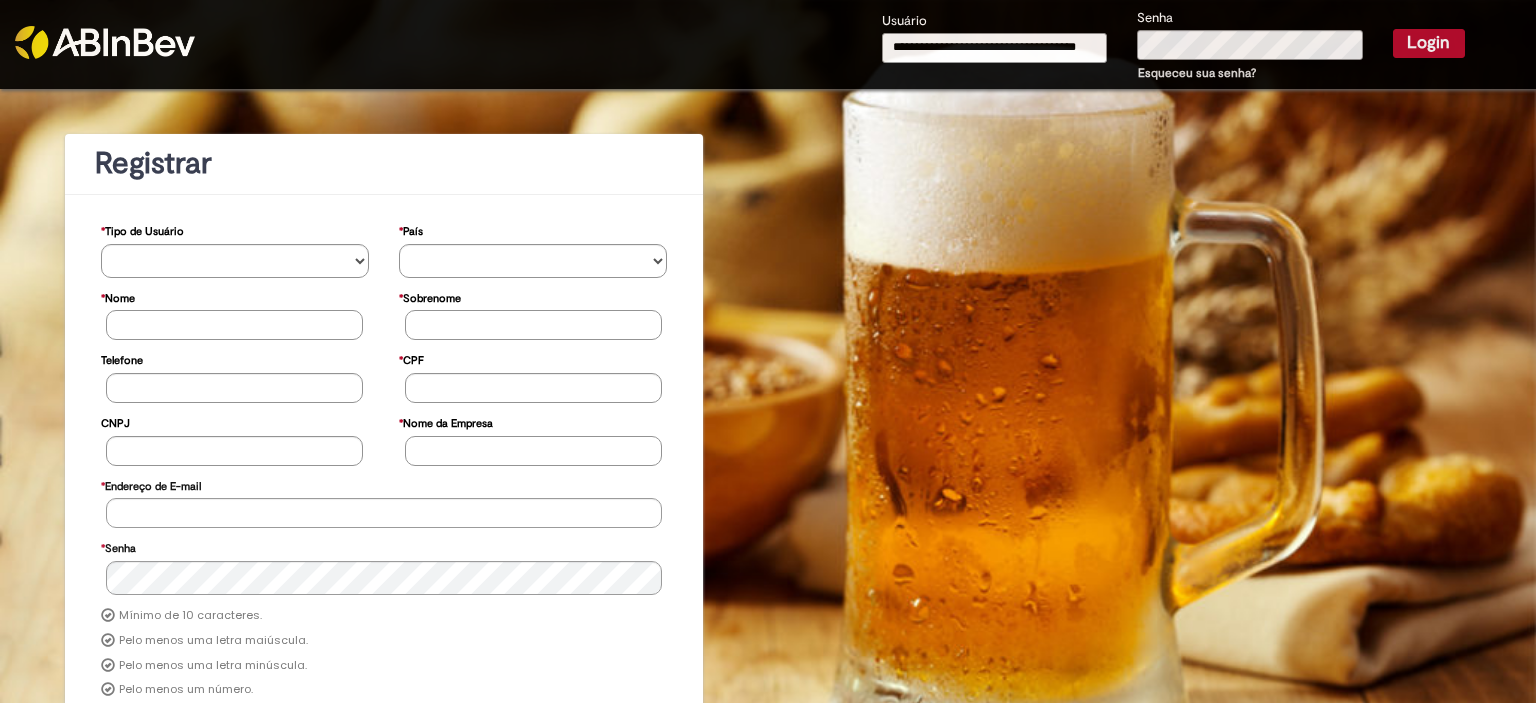 type on "**********" 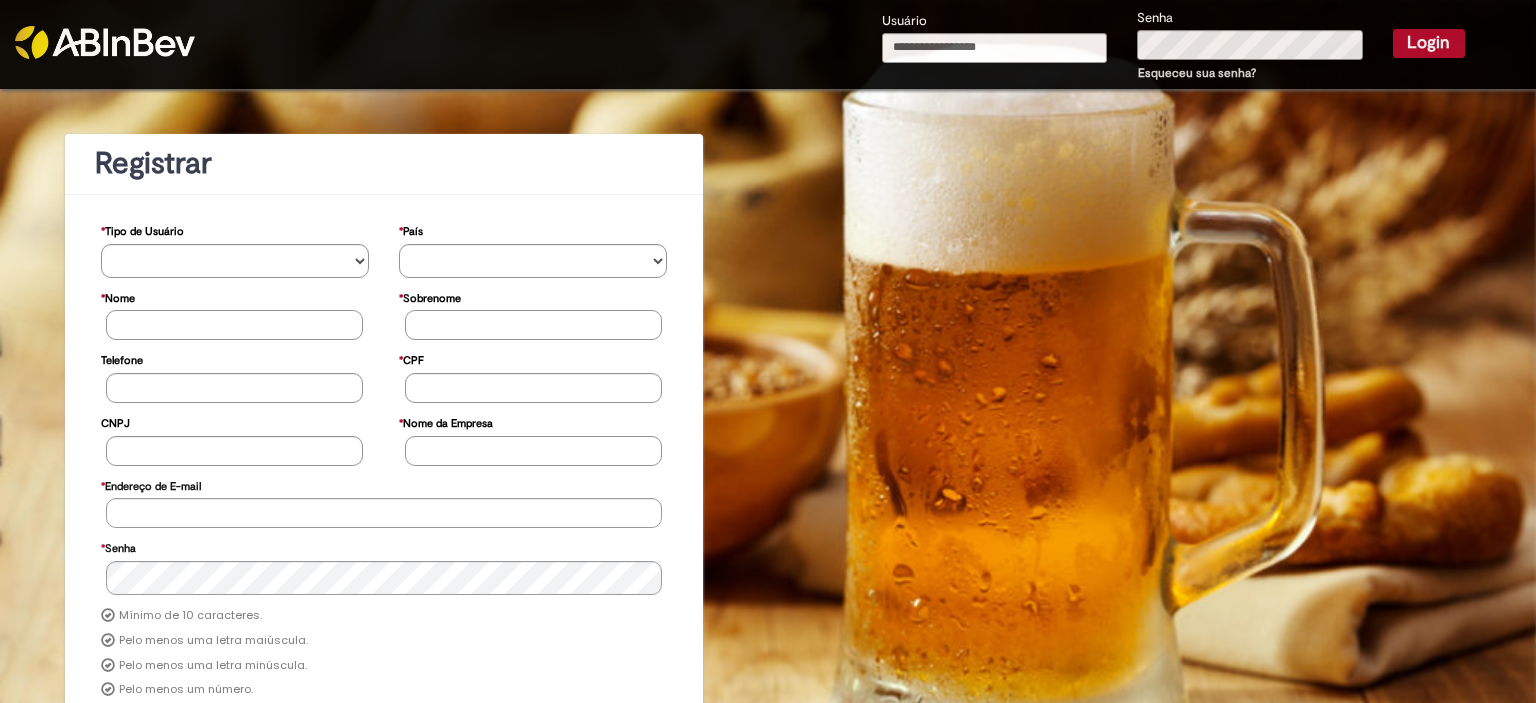 scroll, scrollTop: 0, scrollLeft: 0, axis: both 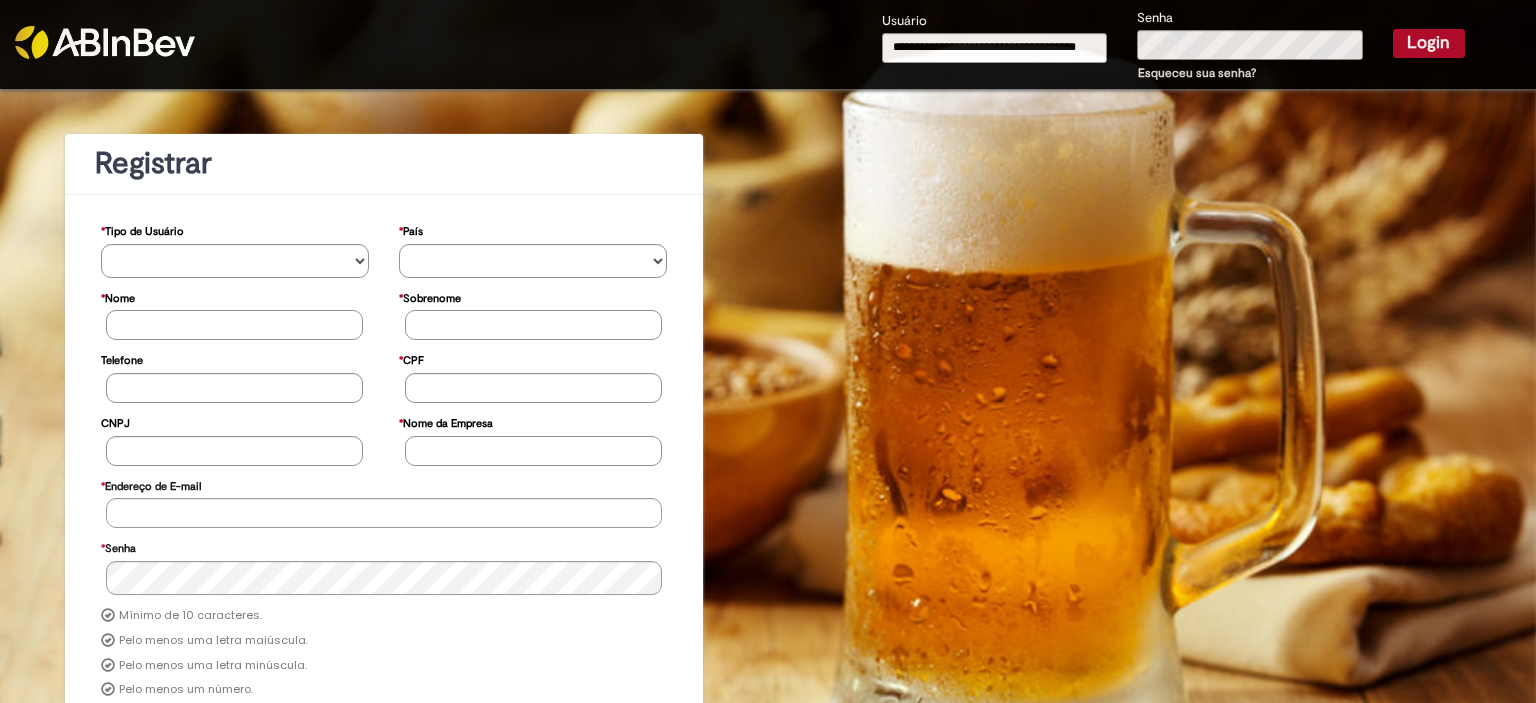 type on "**********" 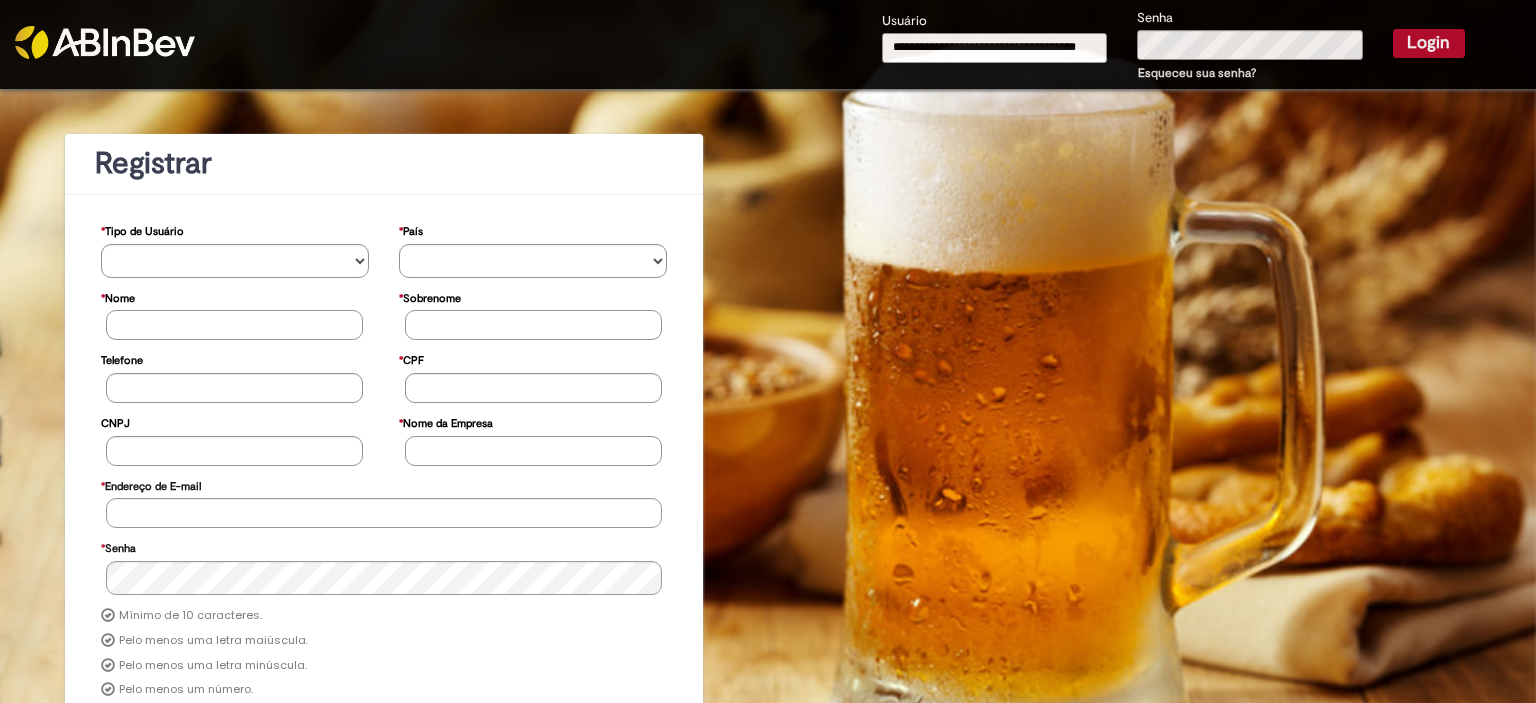 type 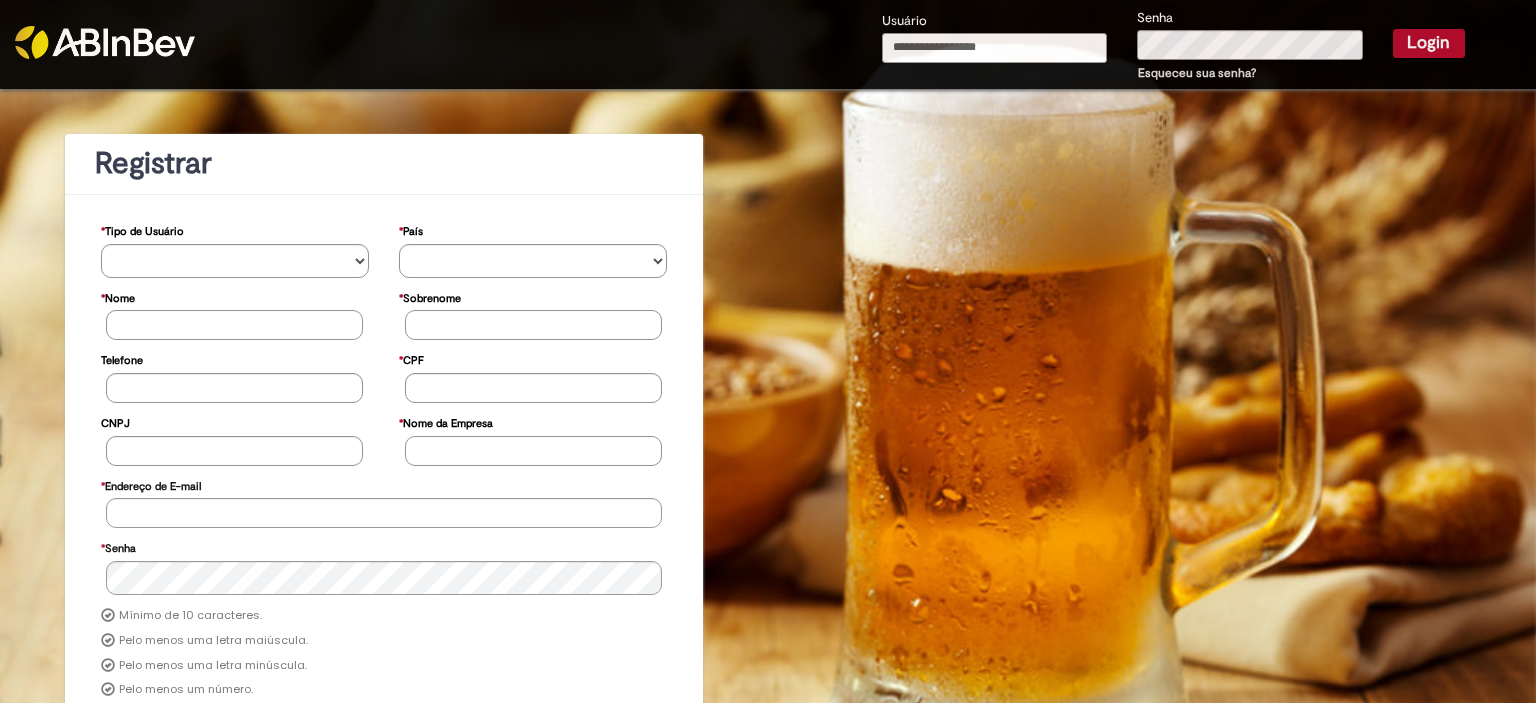 scroll, scrollTop: 0, scrollLeft: 0, axis: both 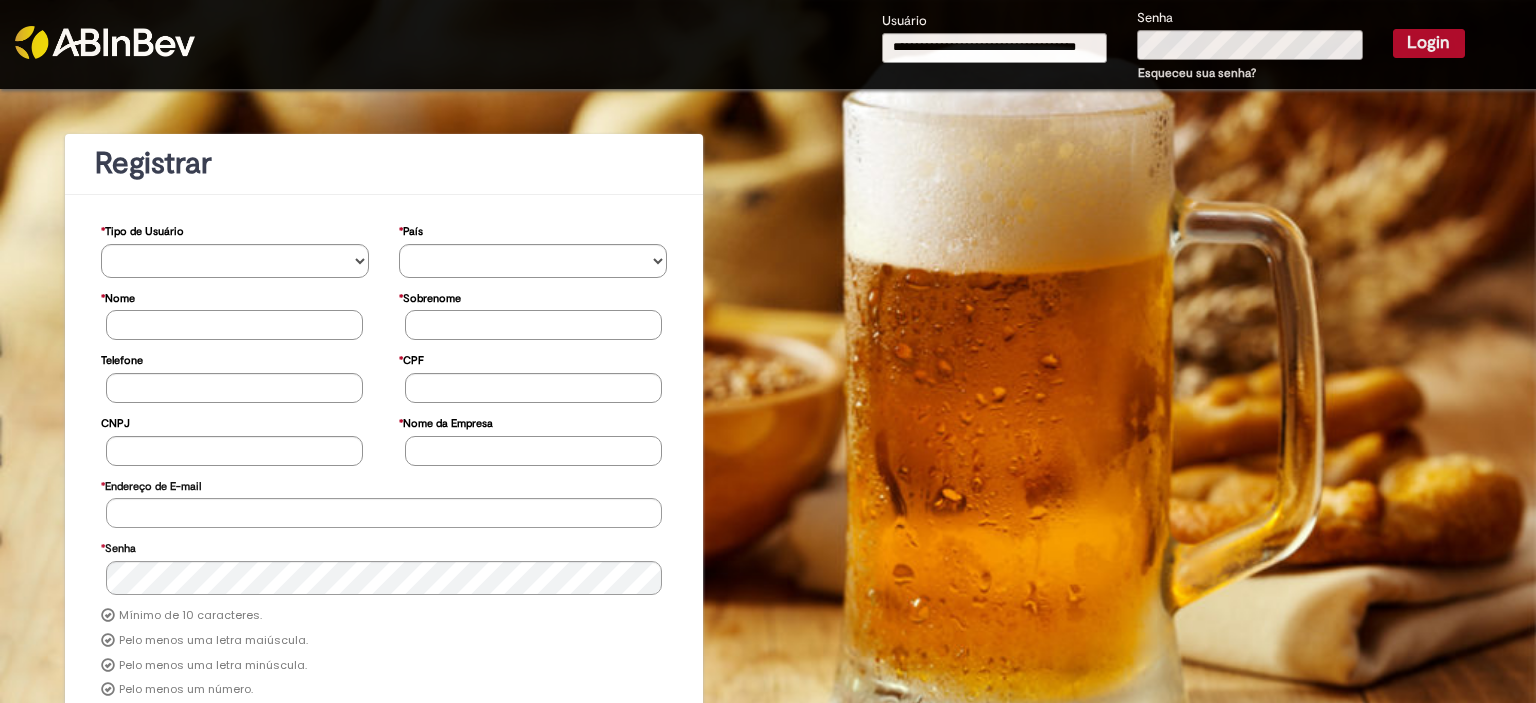 type on "**********" 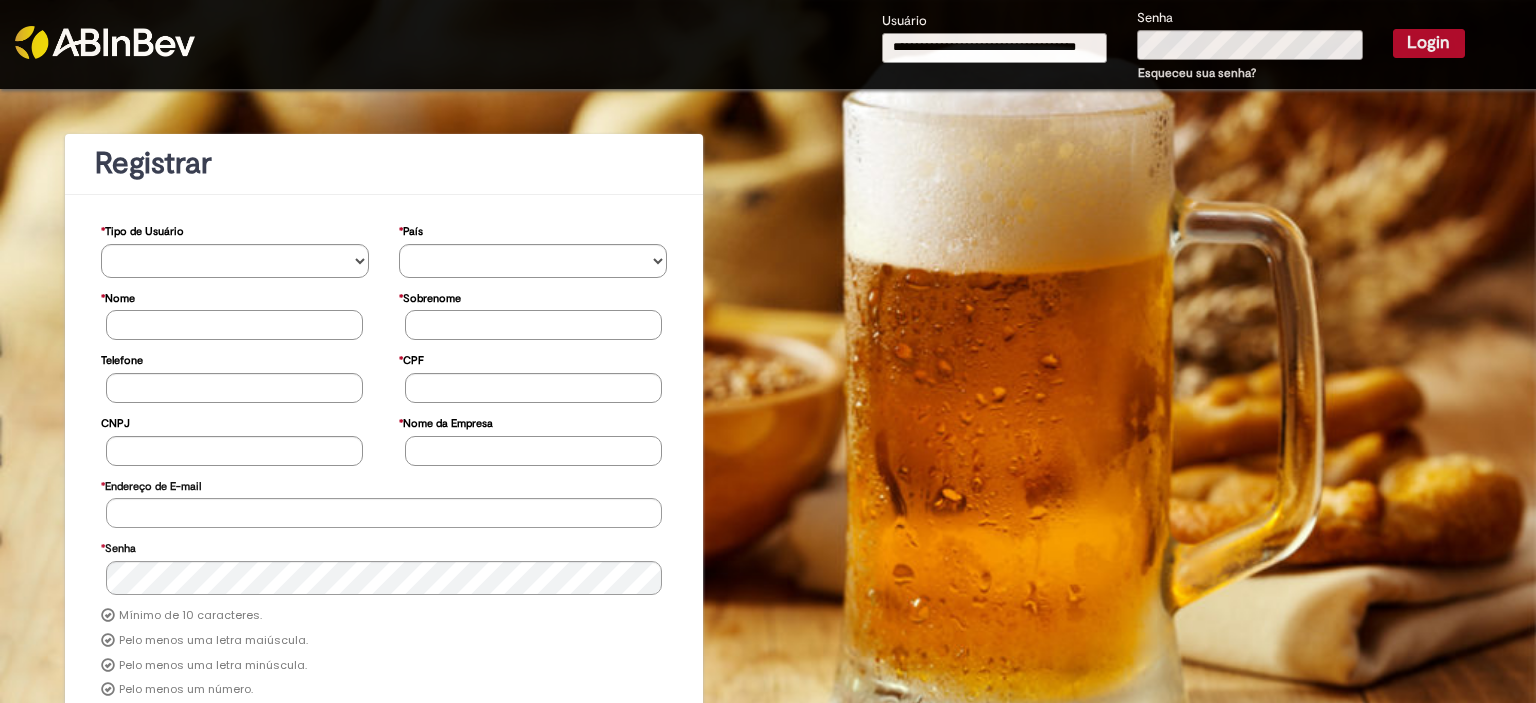 type 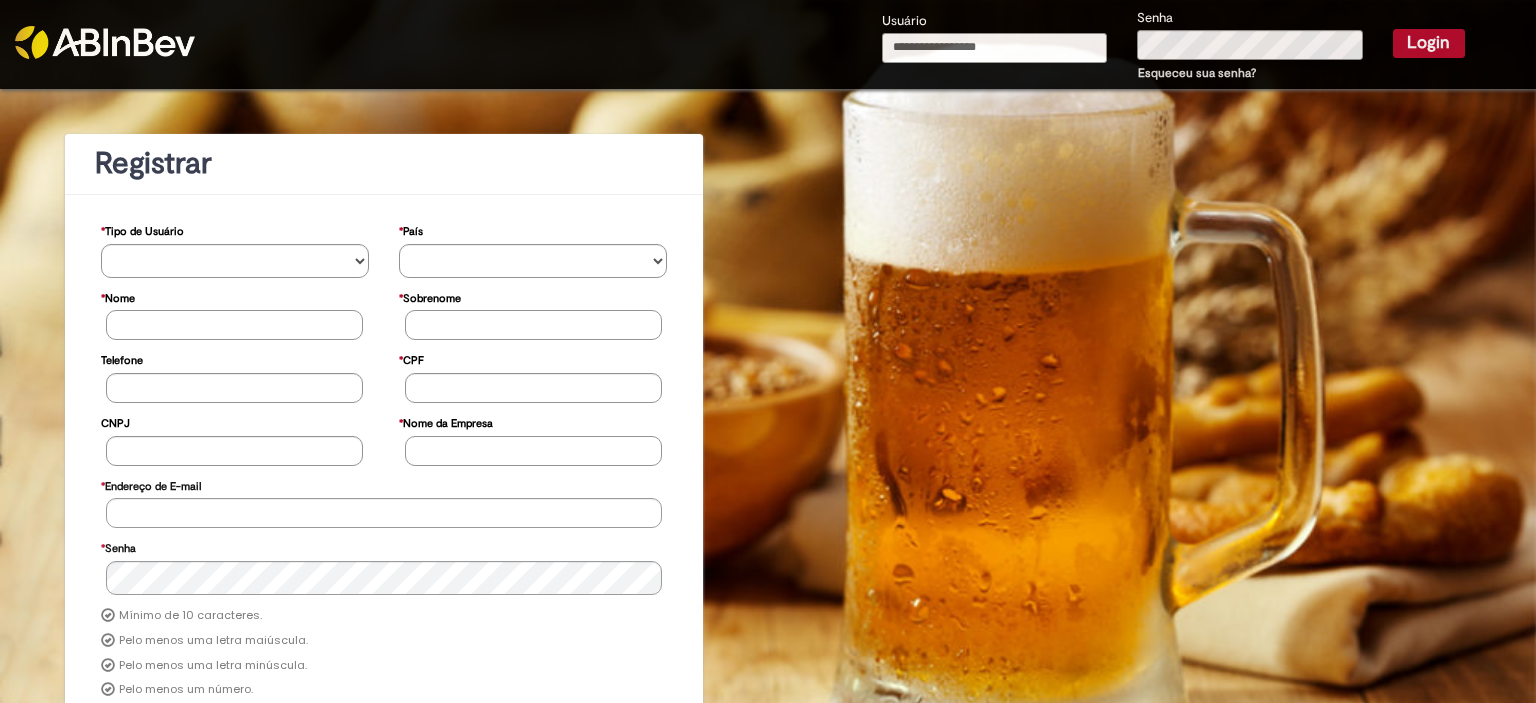 scroll, scrollTop: 0, scrollLeft: 0, axis: both 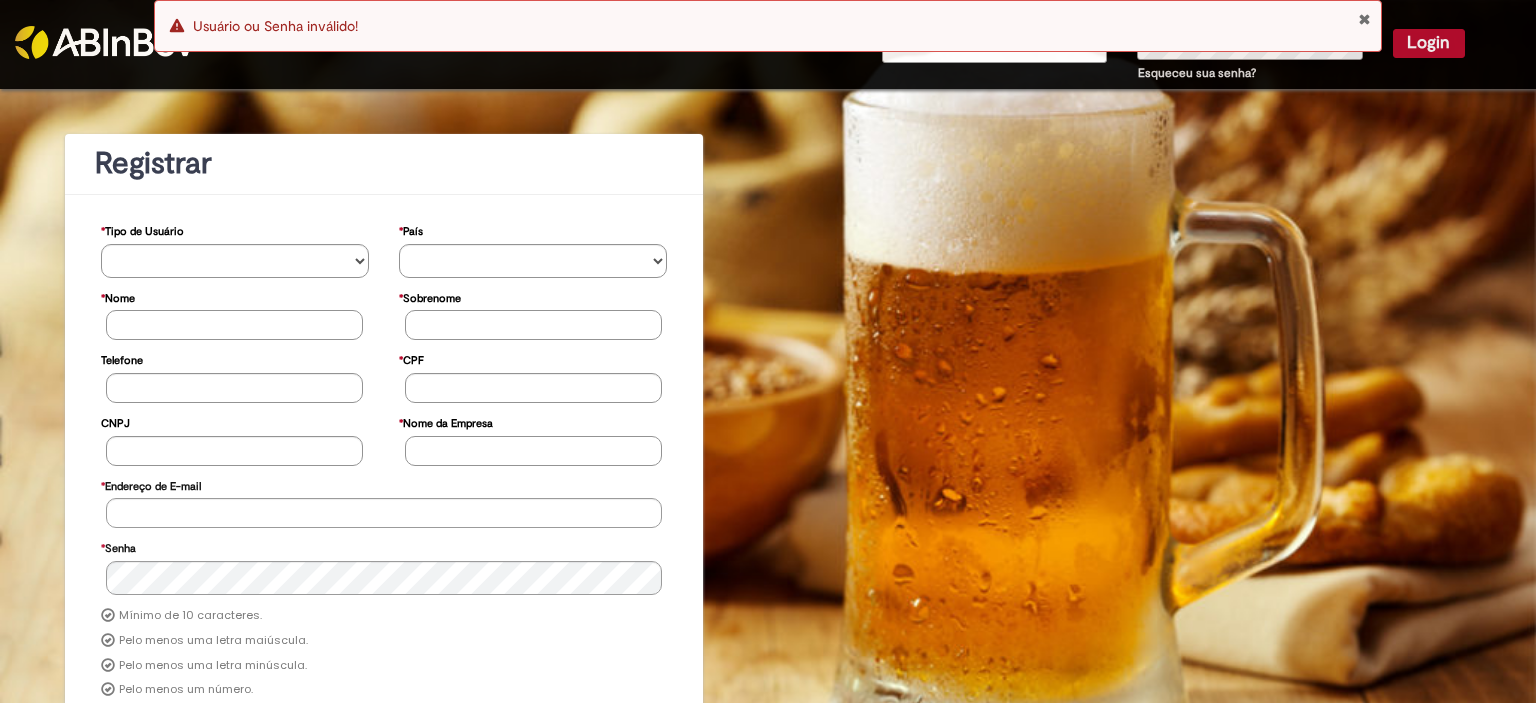 click at bounding box center [1364, 19] 